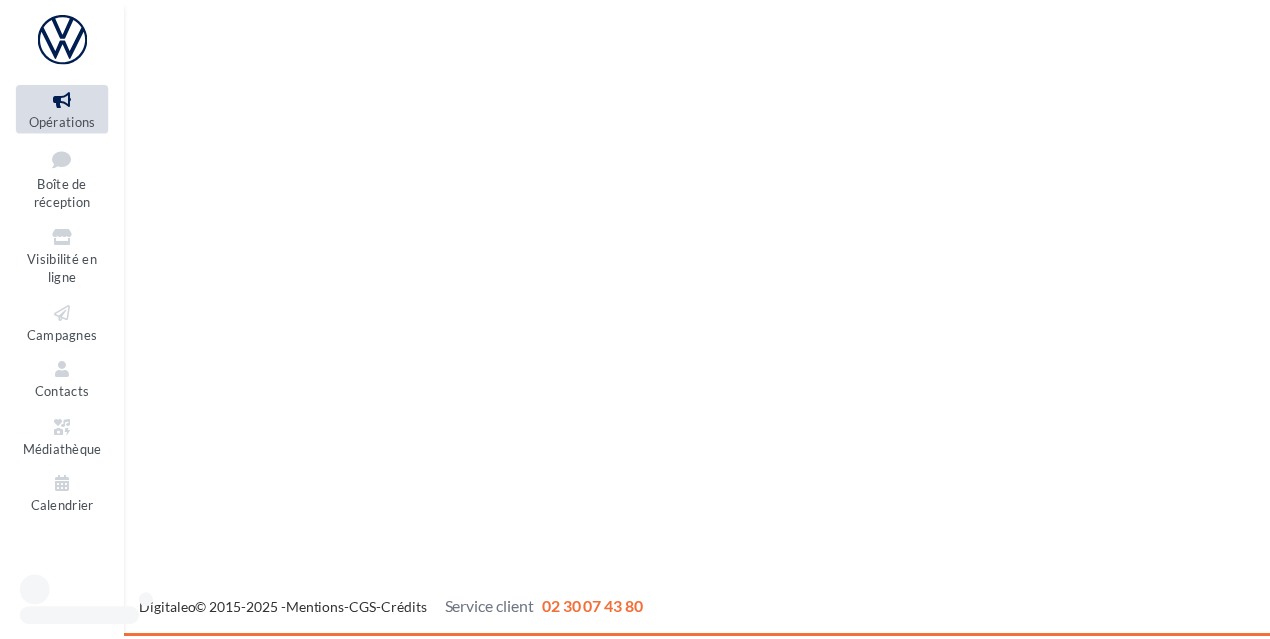 scroll, scrollTop: 0, scrollLeft: 0, axis: both 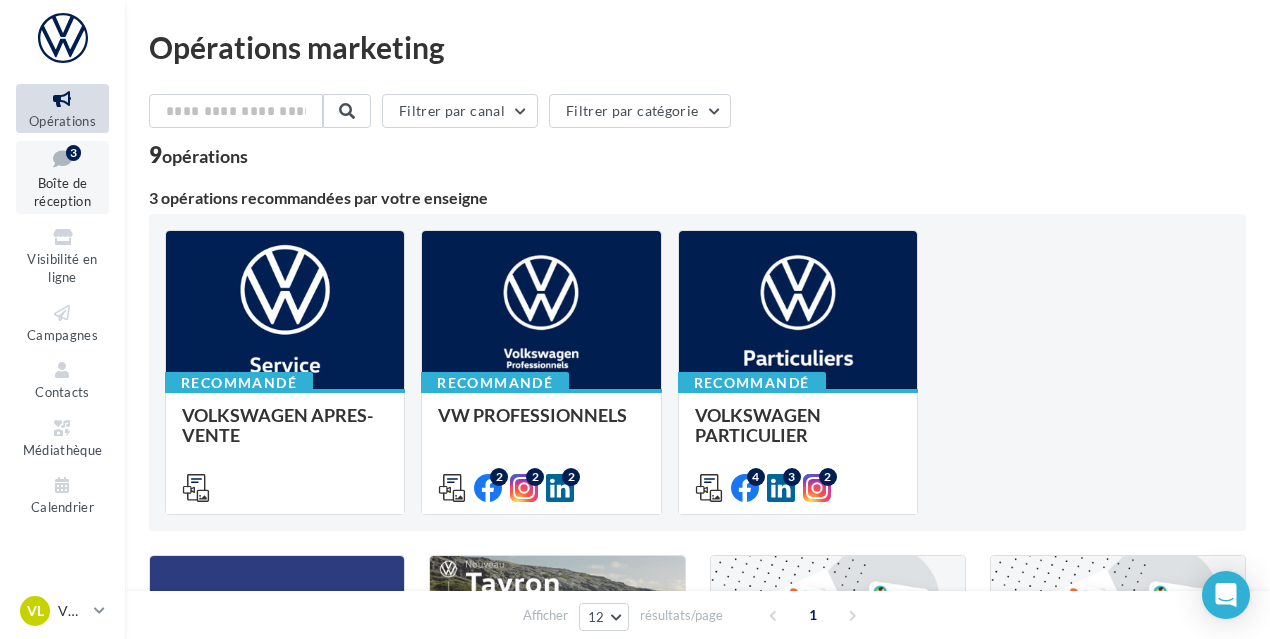 click on "Boîte de réception" at bounding box center [62, 192] 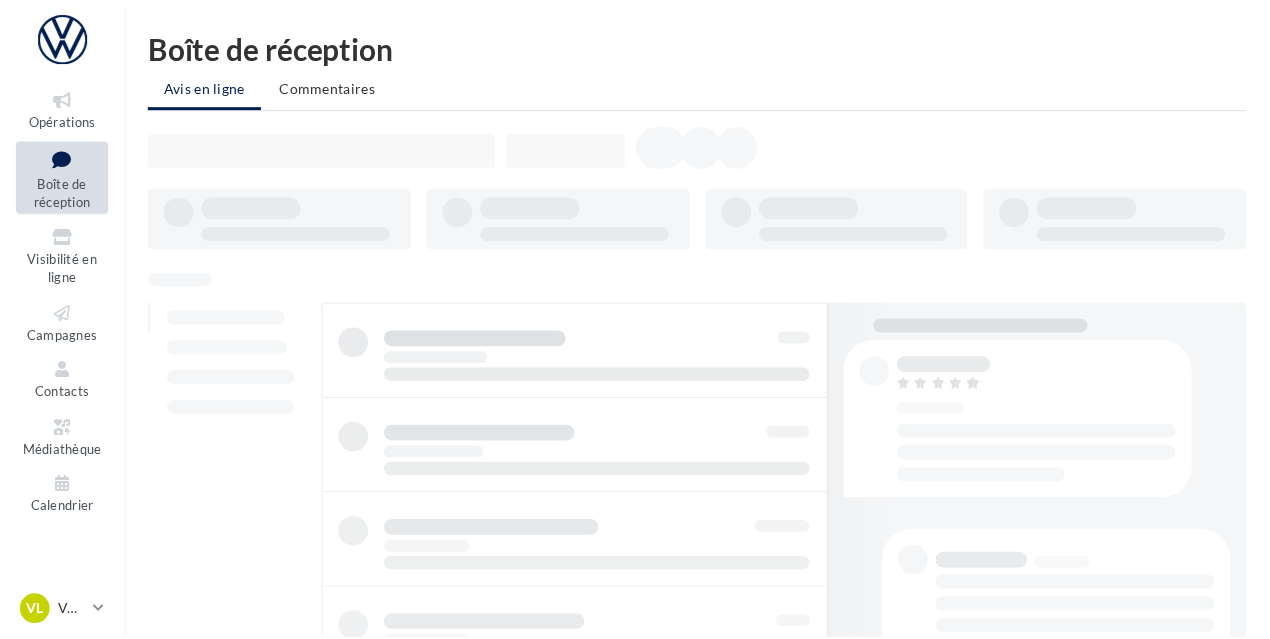 scroll, scrollTop: 0, scrollLeft: 0, axis: both 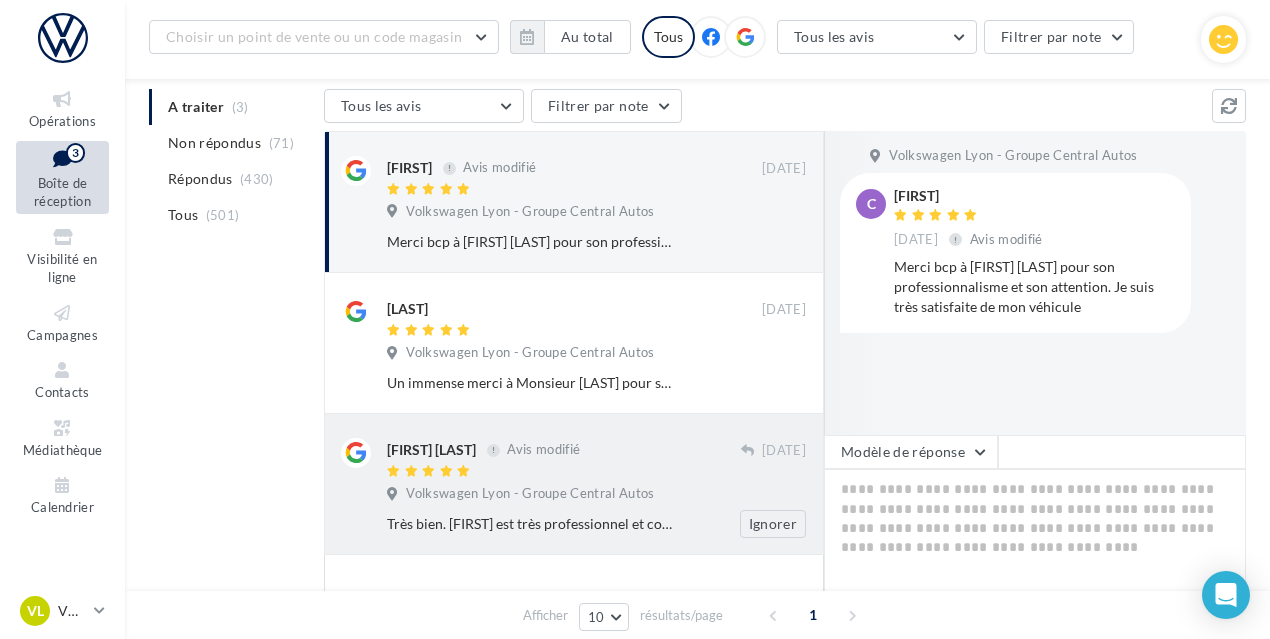 click at bounding box center (564, 472) 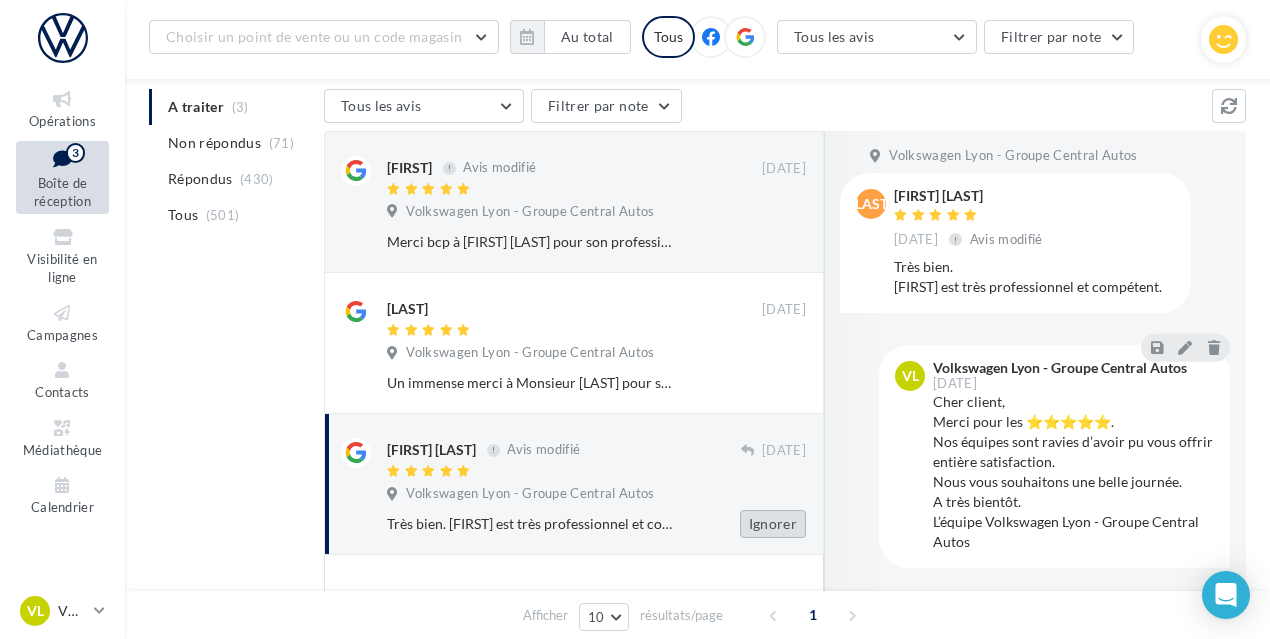 click on "Ignorer" at bounding box center [773, 524] 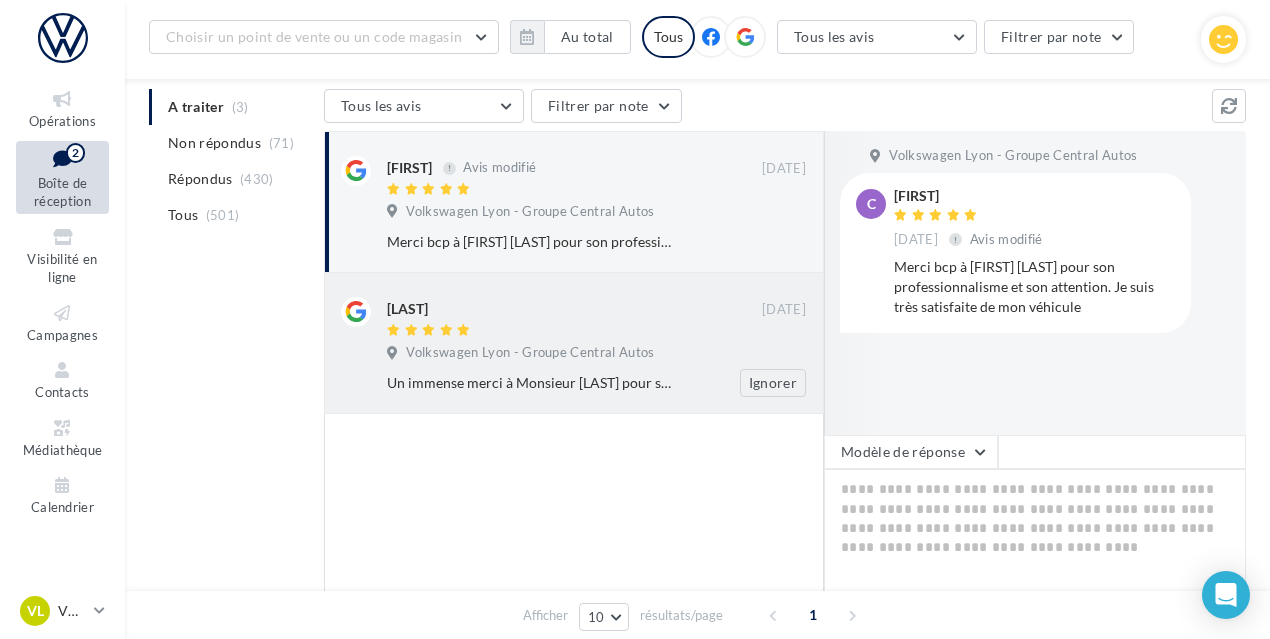 click on "Un immense merci à Monsieur MAURO pour son professionnalisme exceptionnel. Dès le premier contact, il a su cerner mes besoins, me conseiller avec justesse et m’accompagner à chaque étape avec bienveillance. Grâce à lui, j’ai trouvé une voiture qui dépasse mes attentes ! Rare de rencontrer un vendeur aussi compétent, honnête et passionné. Je recommande les yeux fermés ce vendeur et cette concession !" at bounding box center [531, 383] 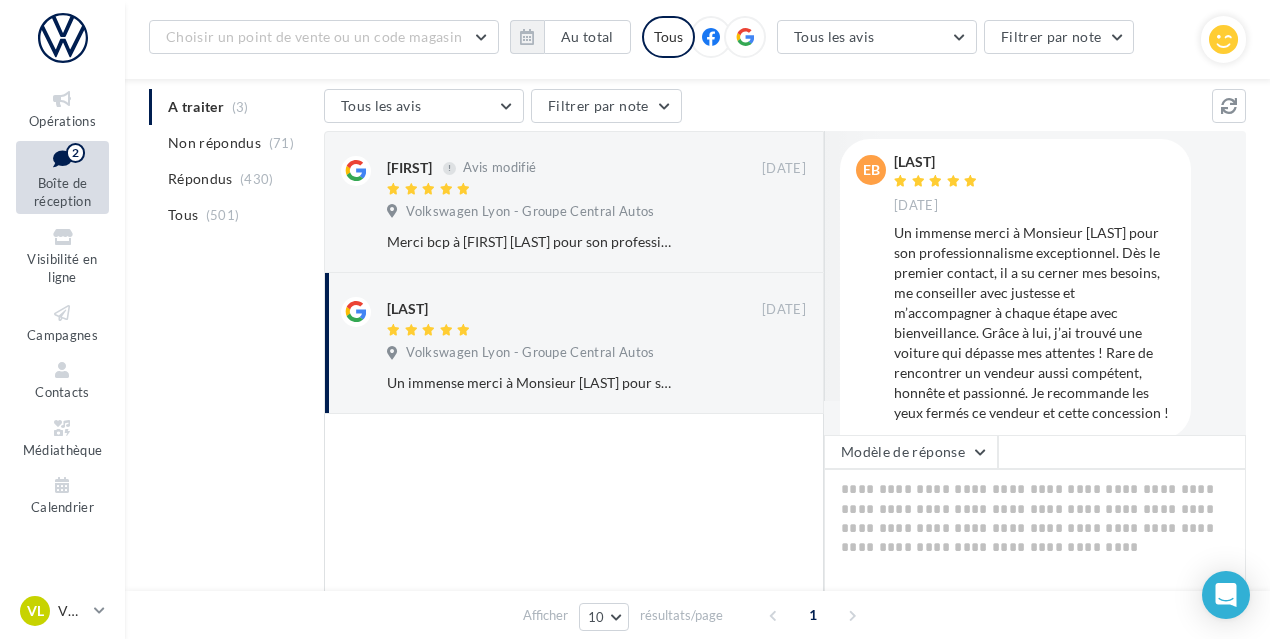 scroll, scrollTop: 52, scrollLeft: 0, axis: vertical 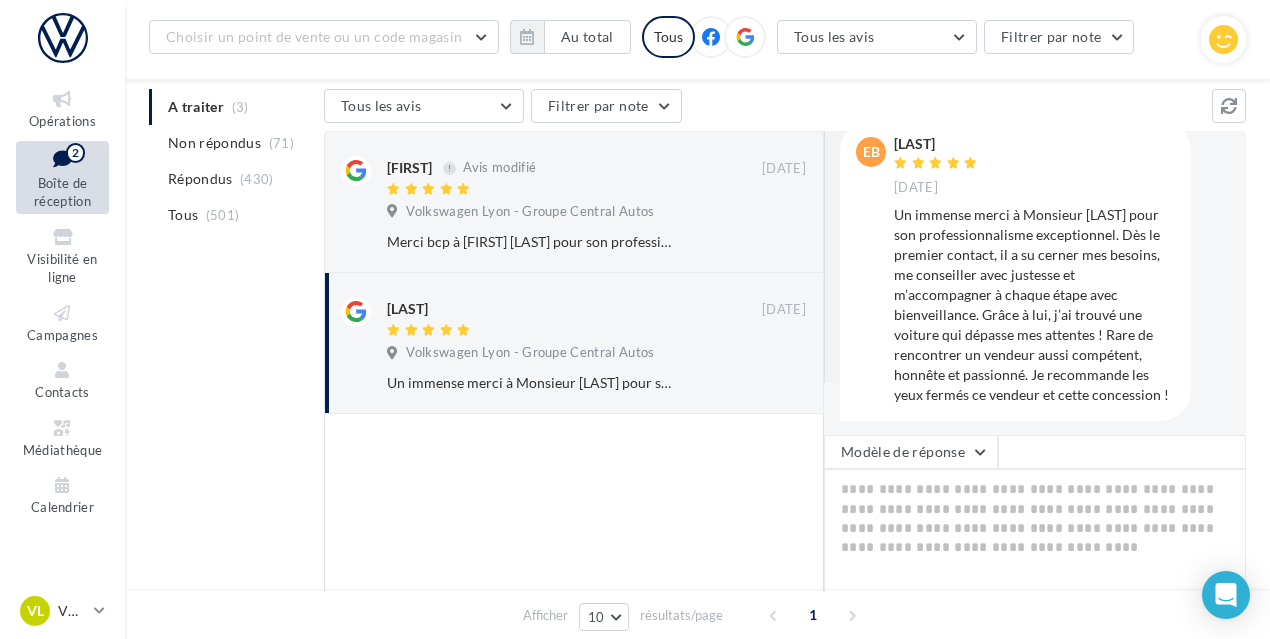 click on "Un immense merci à Monsieur MAURO pour son professionnalisme exceptionnel. Dès le premier contact, il a su cerner mes besoins, me conseiller avec justesse et m’accompagner à chaque étape avec bienveillance. Grâce à lui, j’ai trouvé une voiture qui dépasse mes attentes ! Rare de rencontrer un vendeur aussi compétent, honnête et passionné. Je recommande les yeux fermés ce vendeur et cette concession !" at bounding box center [1034, 305] 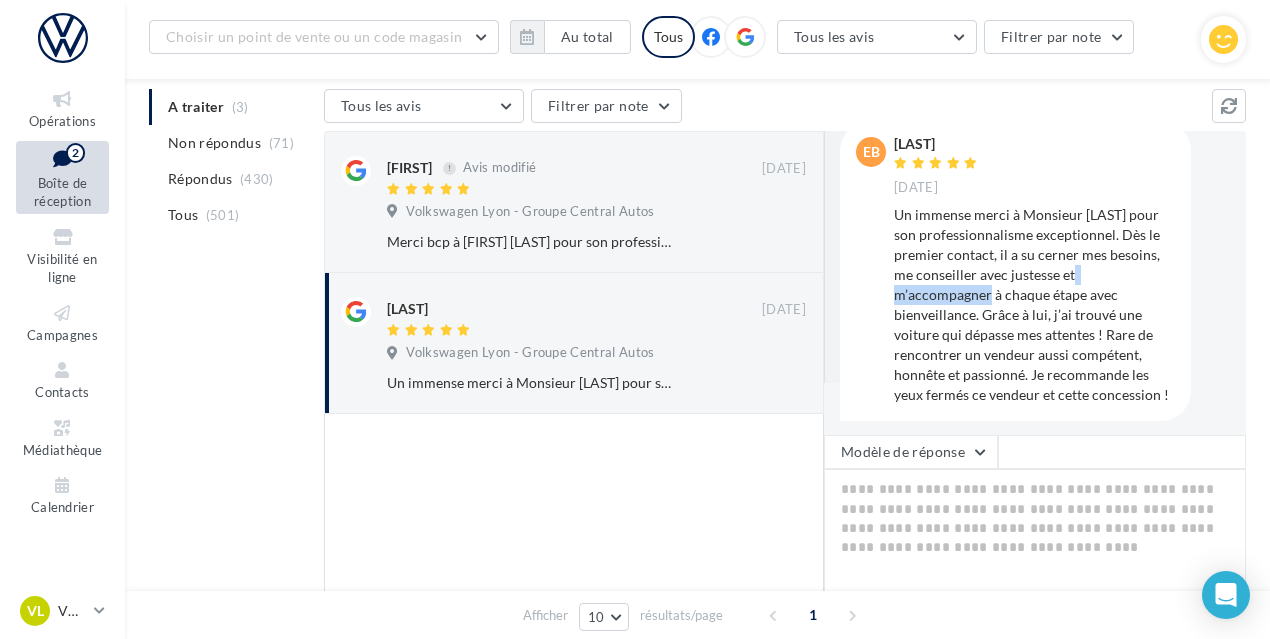 click on "Un immense merci à Monsieur MAURO pour son professionnalisme exceptionnel. Dès le premier contact, il a su cerner mes besoins, me conseiller avec justesse et m’accompagner à chaque étape avec bienveillance. Grâce à lui, j’ai trouvé une voiture qui dépasse mes attentes ! Rare de rencontrer un vendeur aussi compétent, honnête et passionné. Je recommande les yeux fermés ce vendeur et cette concession !" at bounding box center (1034, 305) 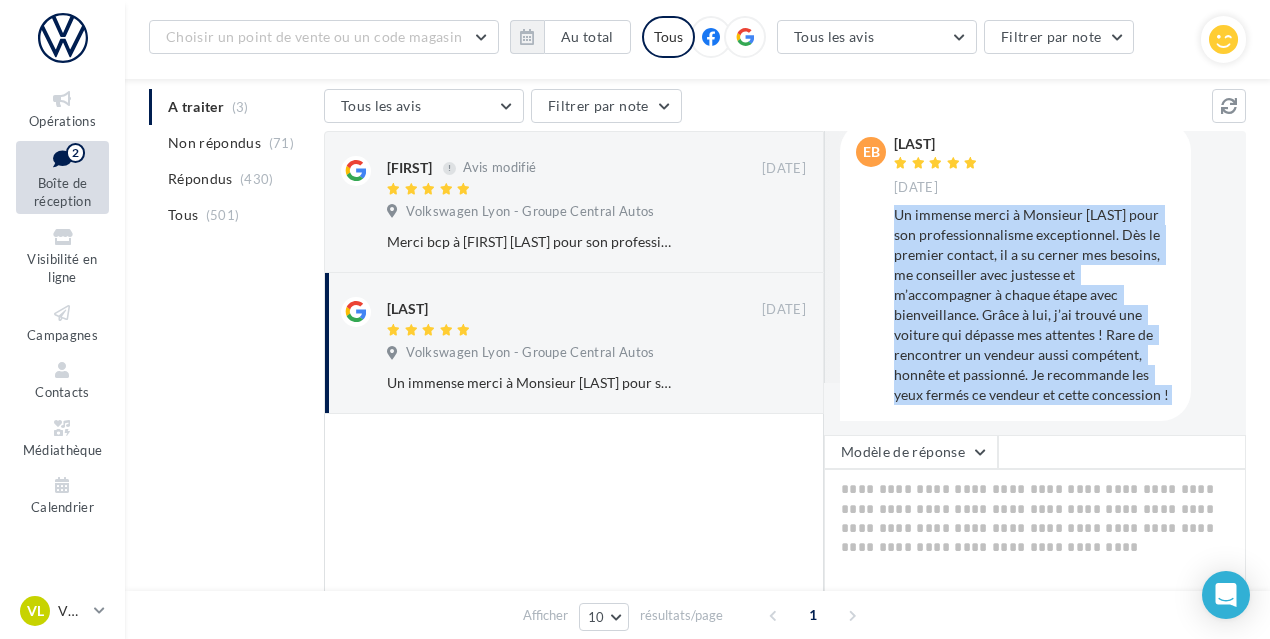 click on "Un immense merci à Monsieur MAURO pour son professionnalisme exceptionnel. Dès le premier contact, il a su cerner mes besoins, me conseiller avec justesse et m’accompagner à chaque étape avec bienveillance. Grâce à lui, j’ai trouvé une voiture qui dépasse mes attentes ! Rare de rencontrer un vendeur aussi compétent, honnête et passionné. Je recommande les yeux fermés ce vendeur et cette concession !" at bounding box center [1034, 305] 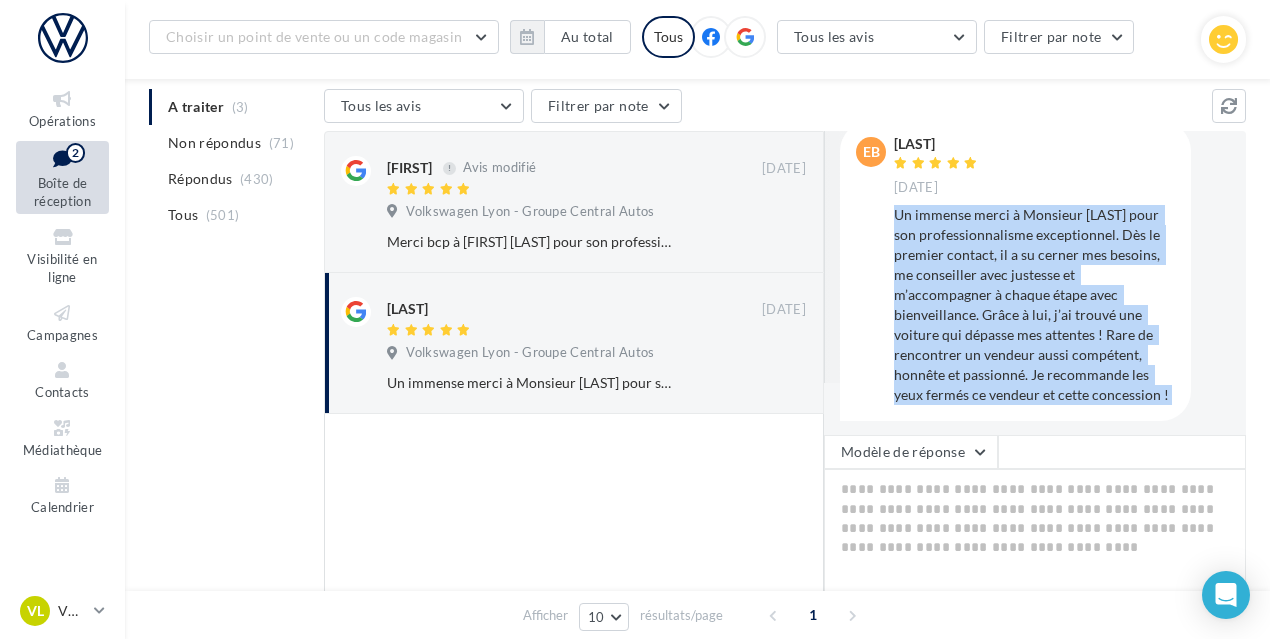 copy on "Un immense merci à Monsieur MAURO pour son professionnalisme exceptionnel. Dès le premier contact, il a su cerner mes besoins, me conseiller avec justesse et m’accompagner à chaque étape avec bienveillance. Grâce à lui, j’ai trouvé une voiture qui dépasse mes attentes ! Rare de rencontrer un vendeur aussi compétent, honnête et passionné. Je recommande les yeux fermés ce vendeur et cette concession !       Modèle de réponse" 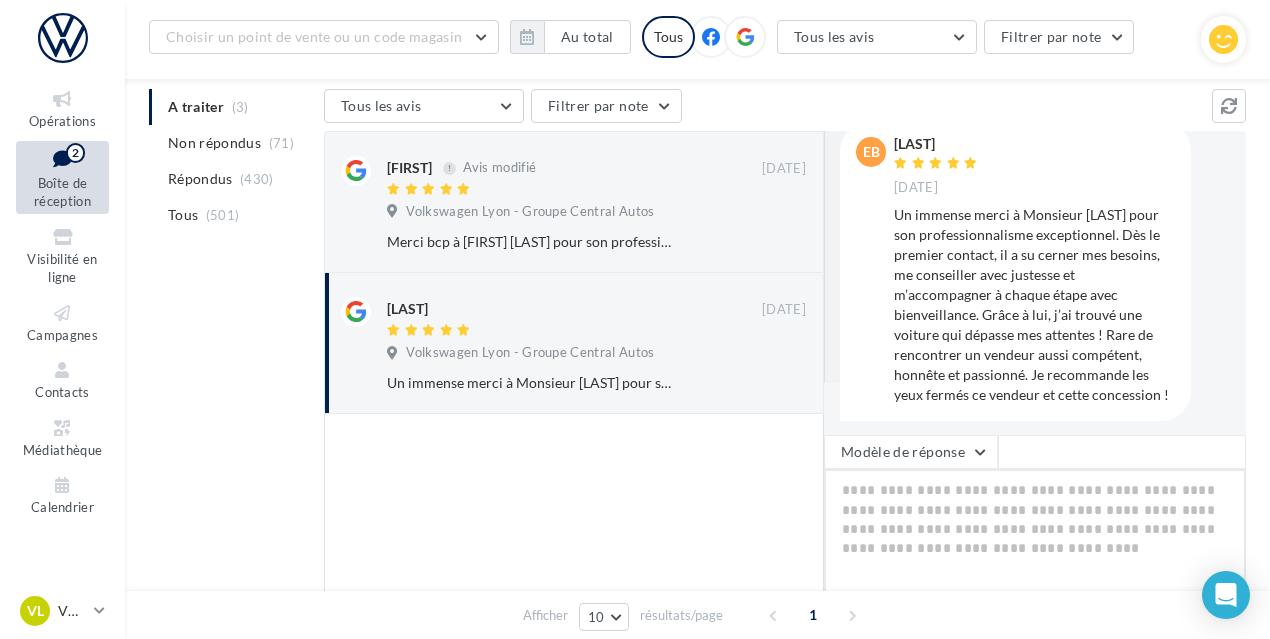drag, startPoint x: 960, startPoint y: 502, endPoint x: 950, endPoint y: 503, distance: 10.049875 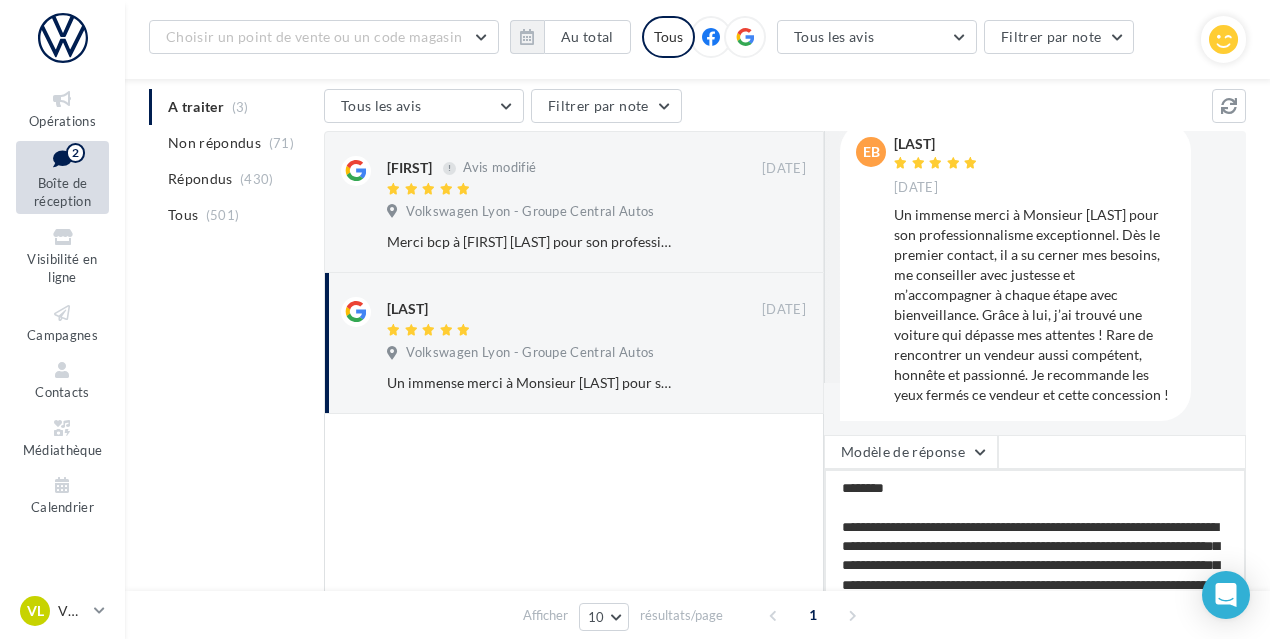 scroll, scrollTop: 194, scrollLeft: 0, axis: vertical 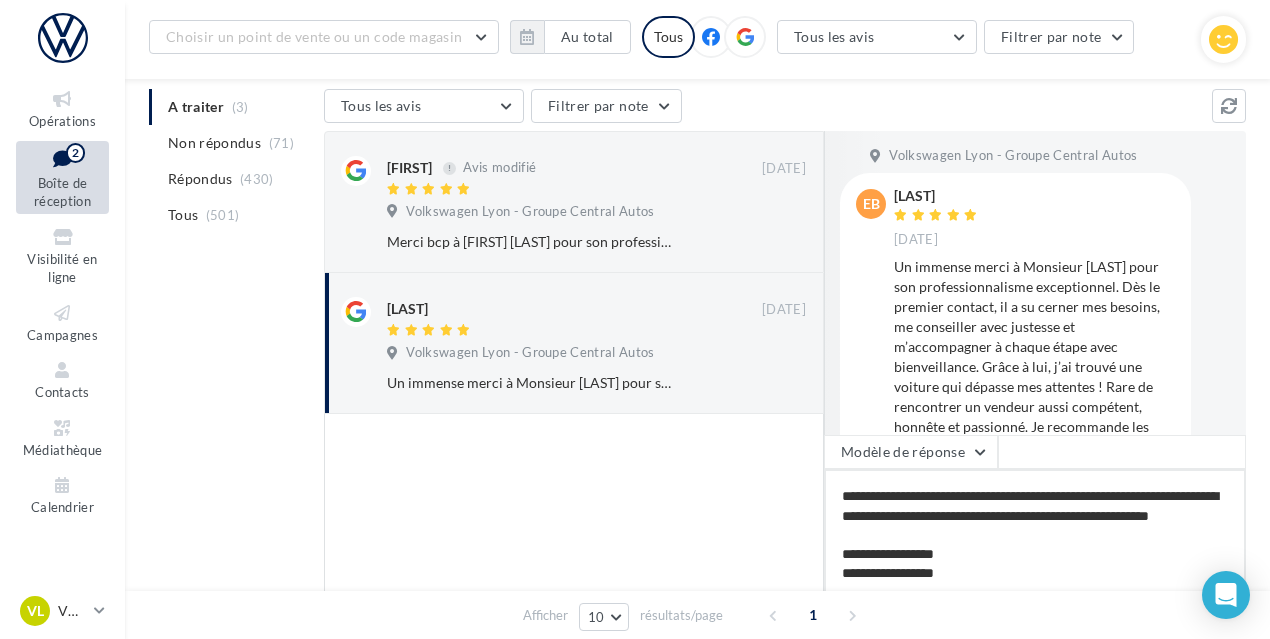 type on "**********" 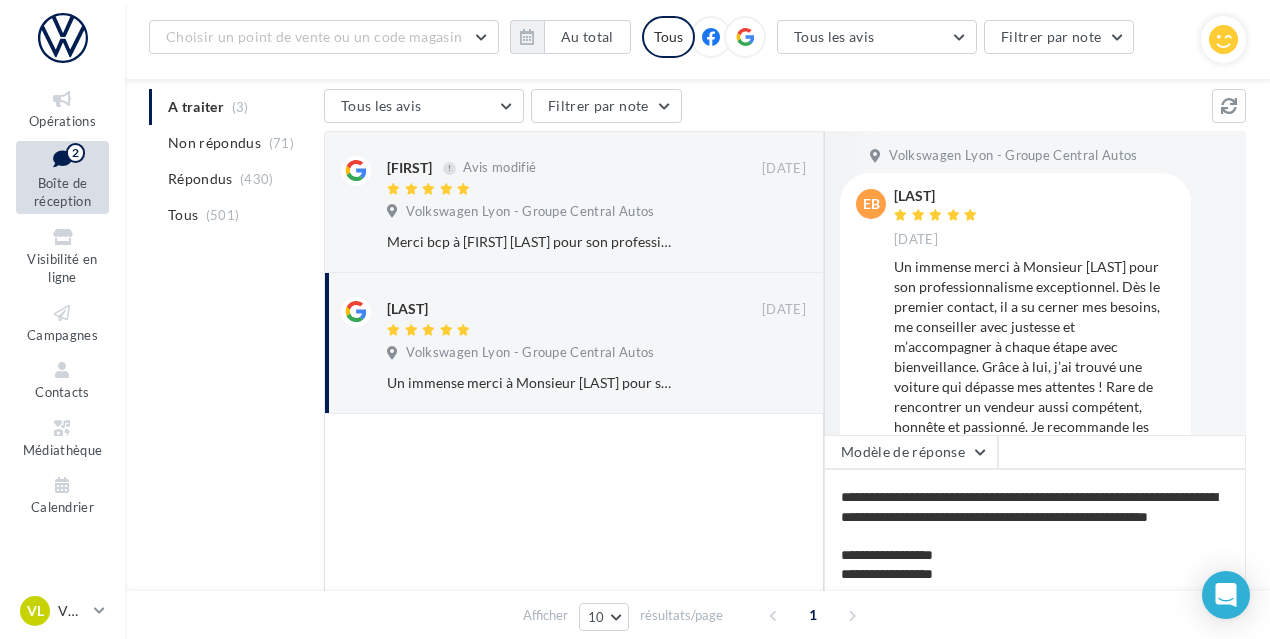 click on "Volkswagen Lyon - Groupe Central Autos" at bounding box center [1013, 156] 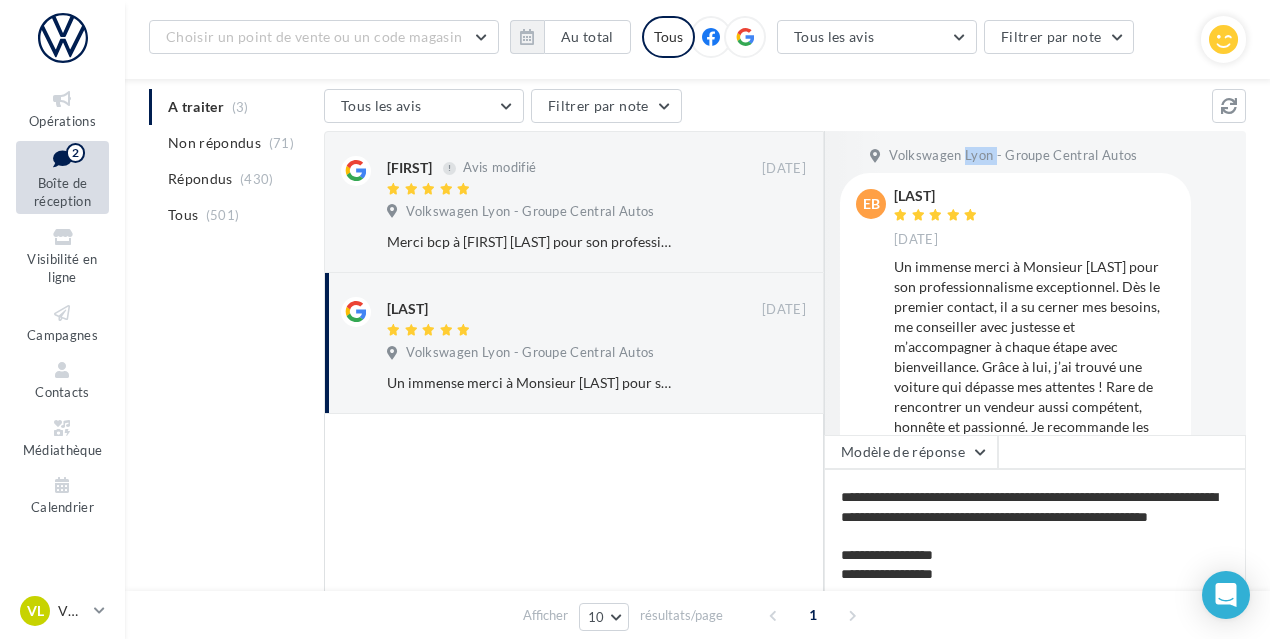 click on "Volkswagen Lyon - Groupe Central Autos" at bounding box center [1013, 156] 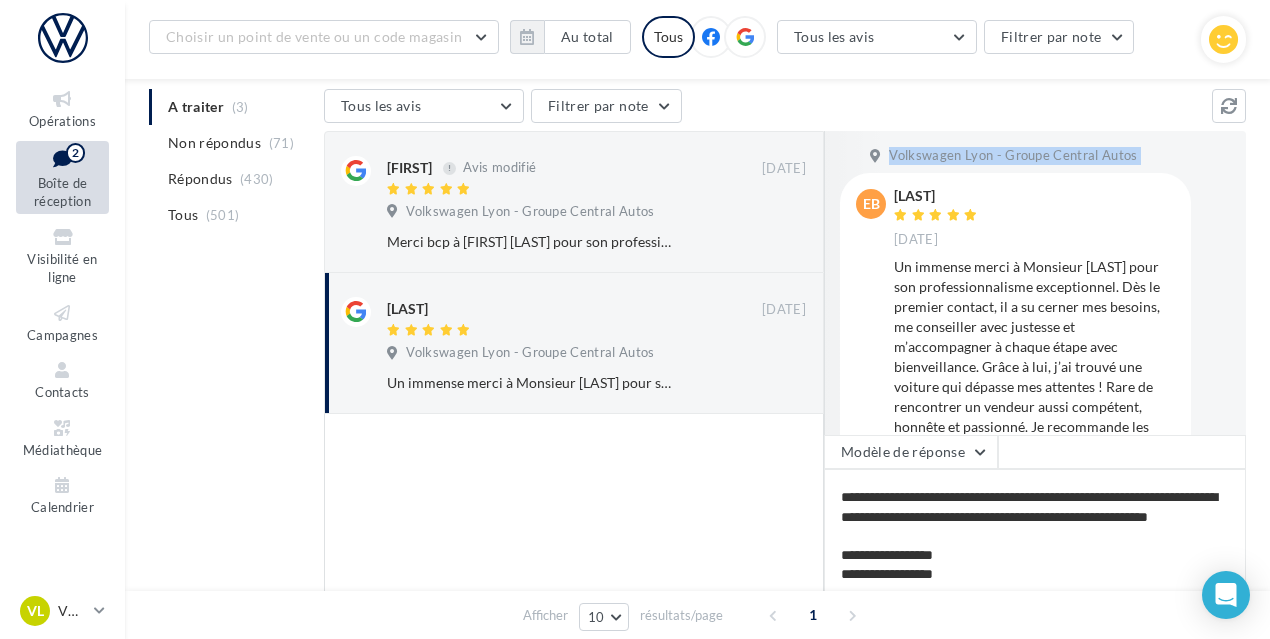 click on "Volkswagen Lyon - Groupe Central Autos" at bounding box center (1013, 156) 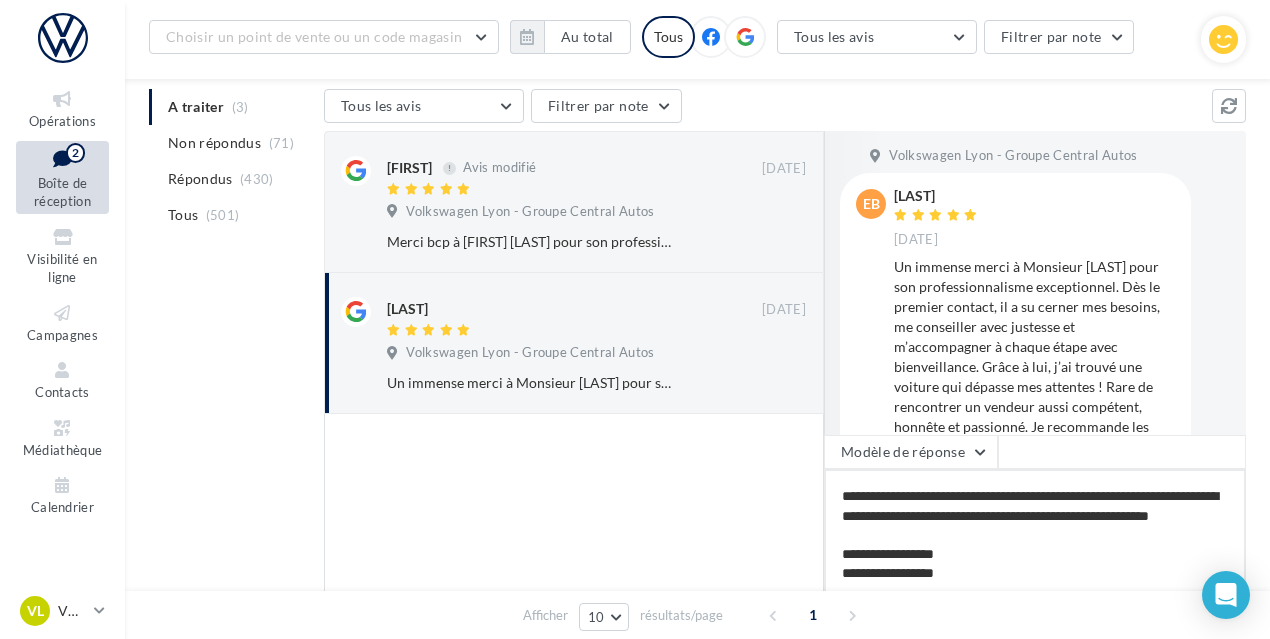 click on "**********" at bounding box center [1035, 531] 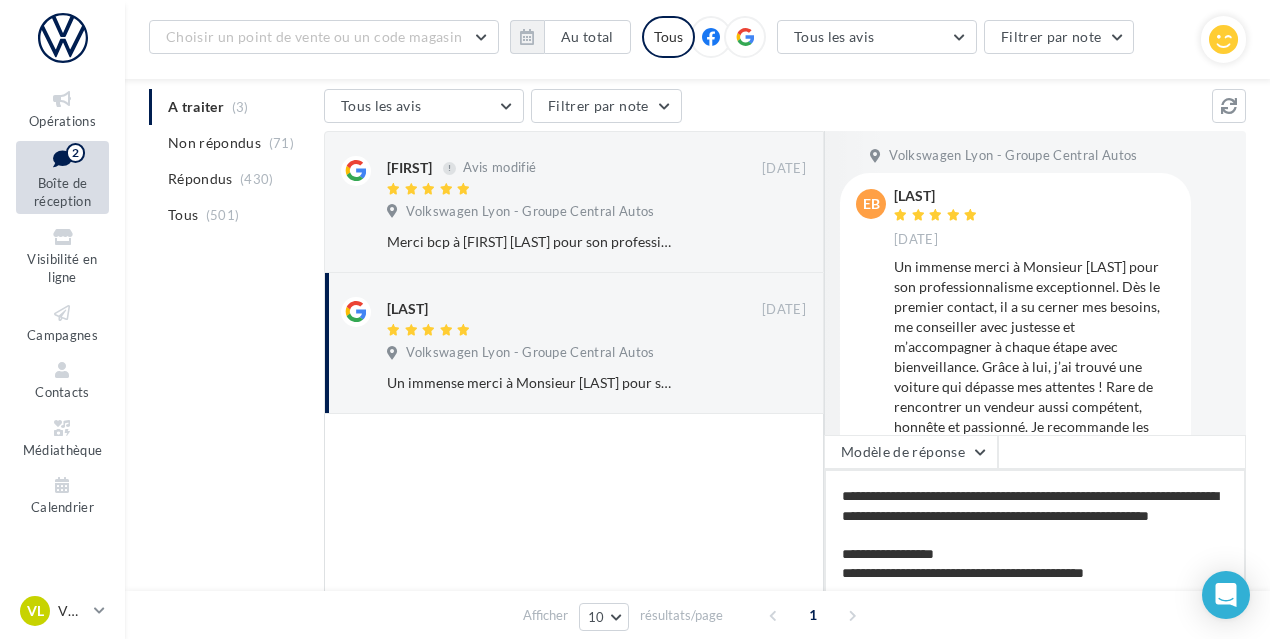 type on "**********" 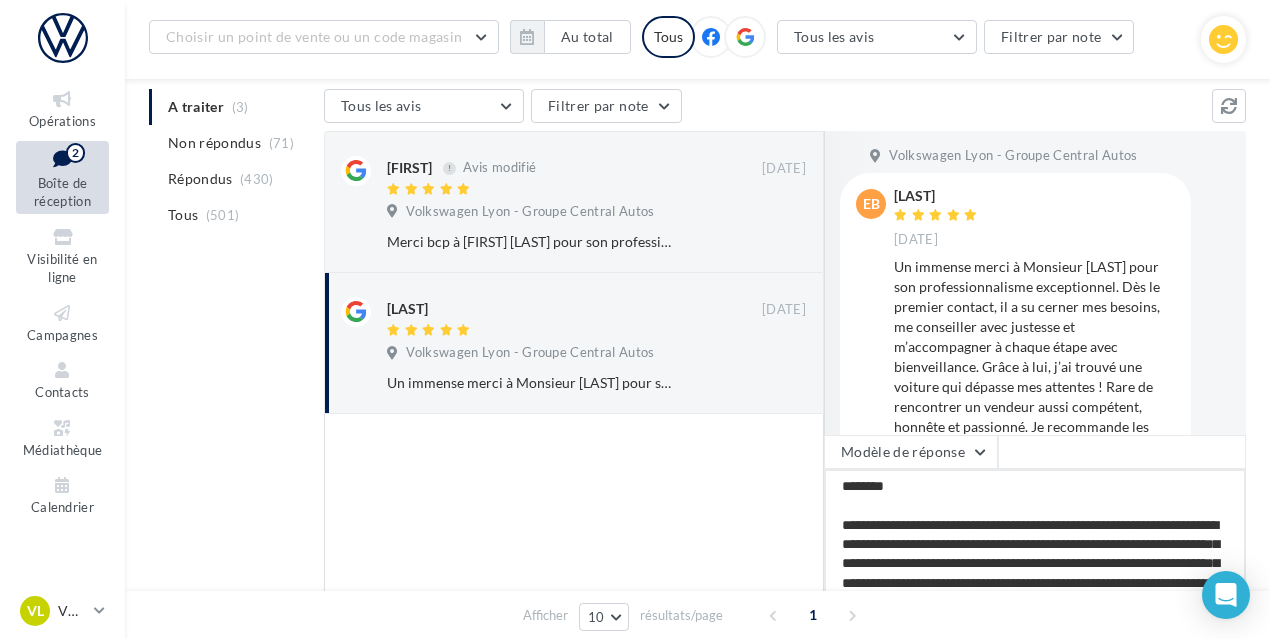 scroll, scrollTop: 0, scrollLeft: 0, axis: both 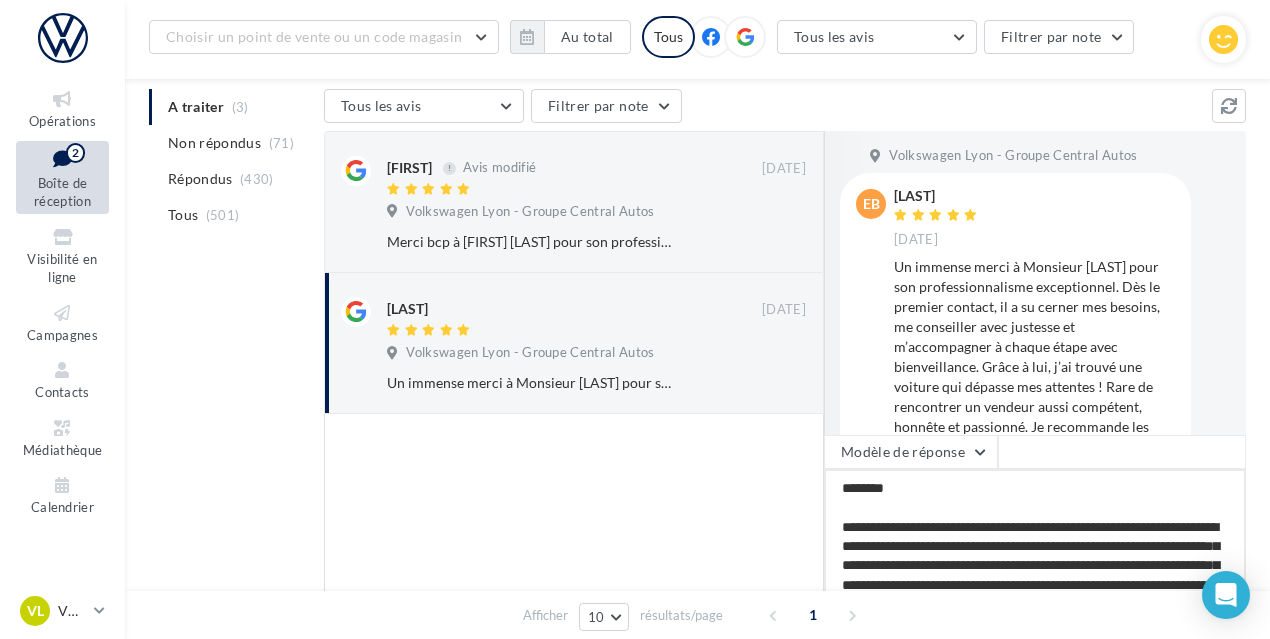 type on "**********" 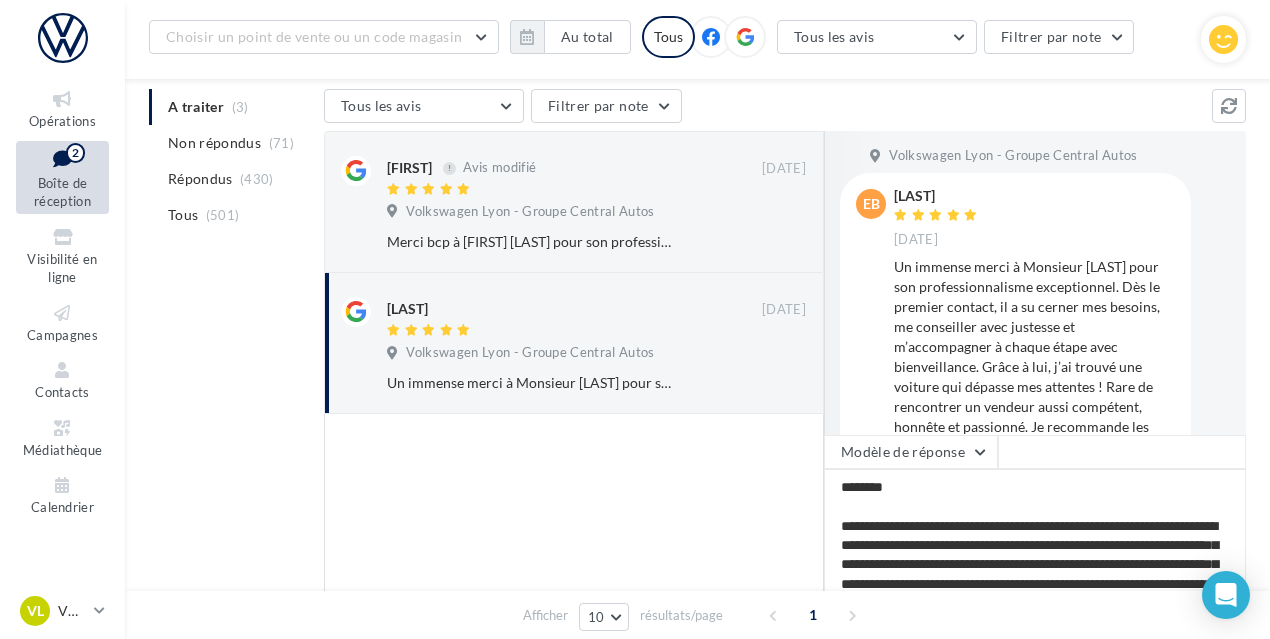 click on "Volkswagen Lyon - Groupe Central Autos" at bounding box center [1013, 156] 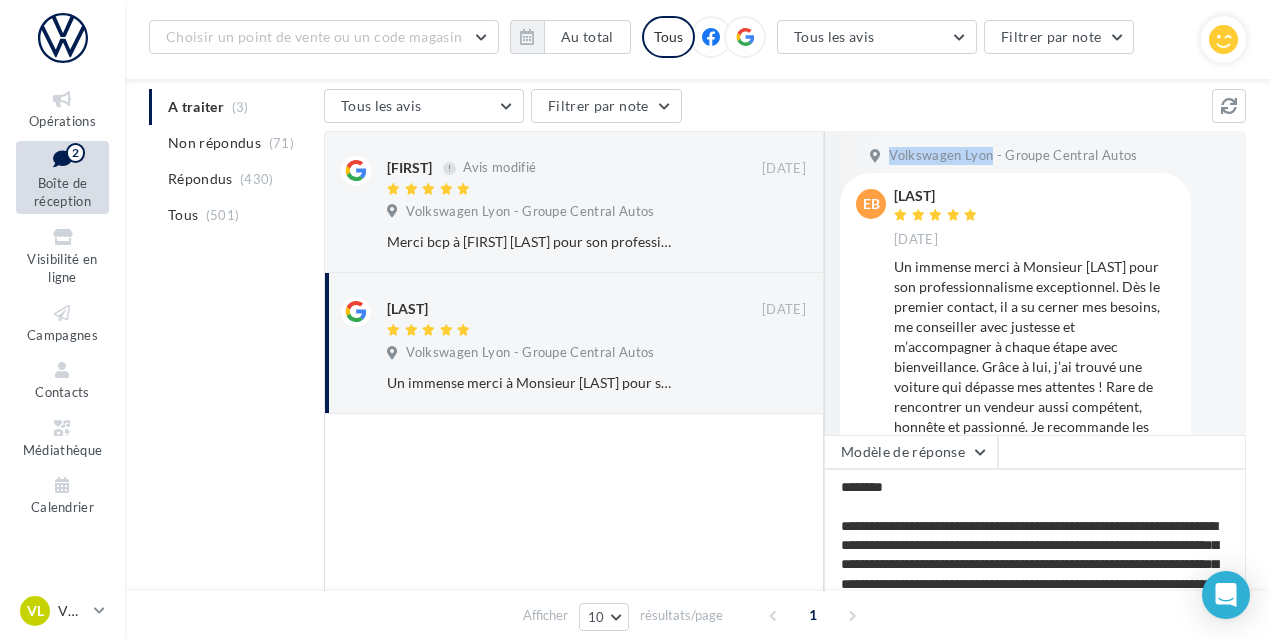 drag, startPoint x: 981, startPoint y: 153, endPoint x: 905, endPoint y: 154, distance: 76.00658 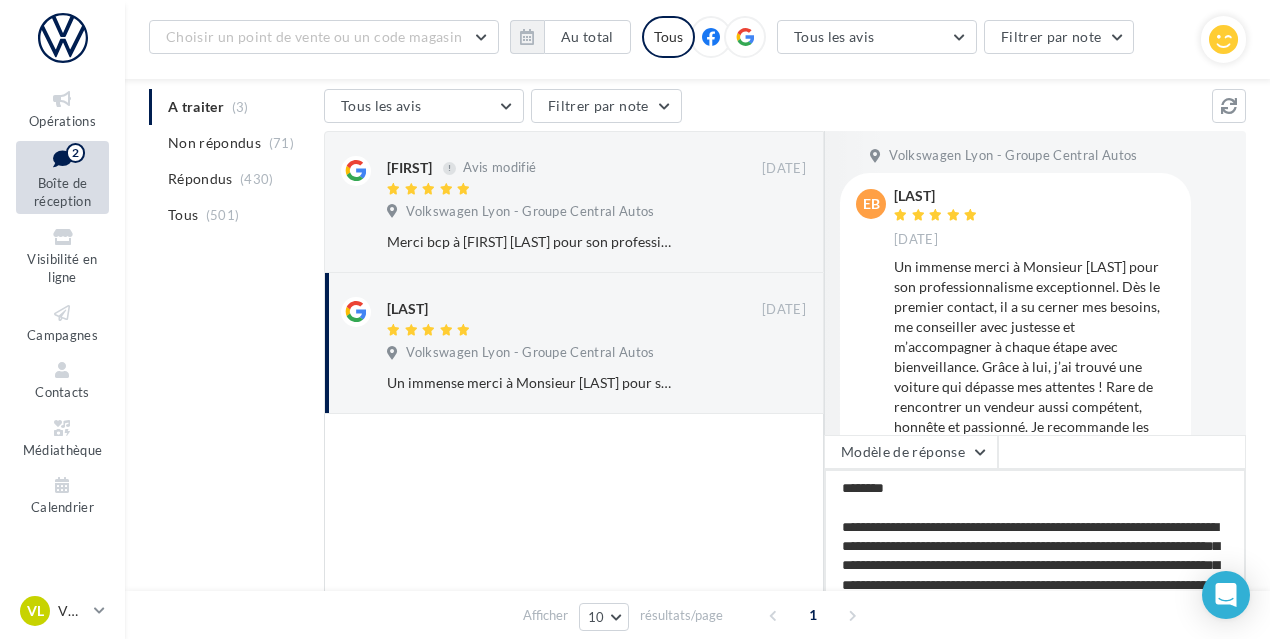 drag, startPoint x: 1167, startPoint y: 541, endPoint x: 880, endPoint y: 563, distance: 287.84198 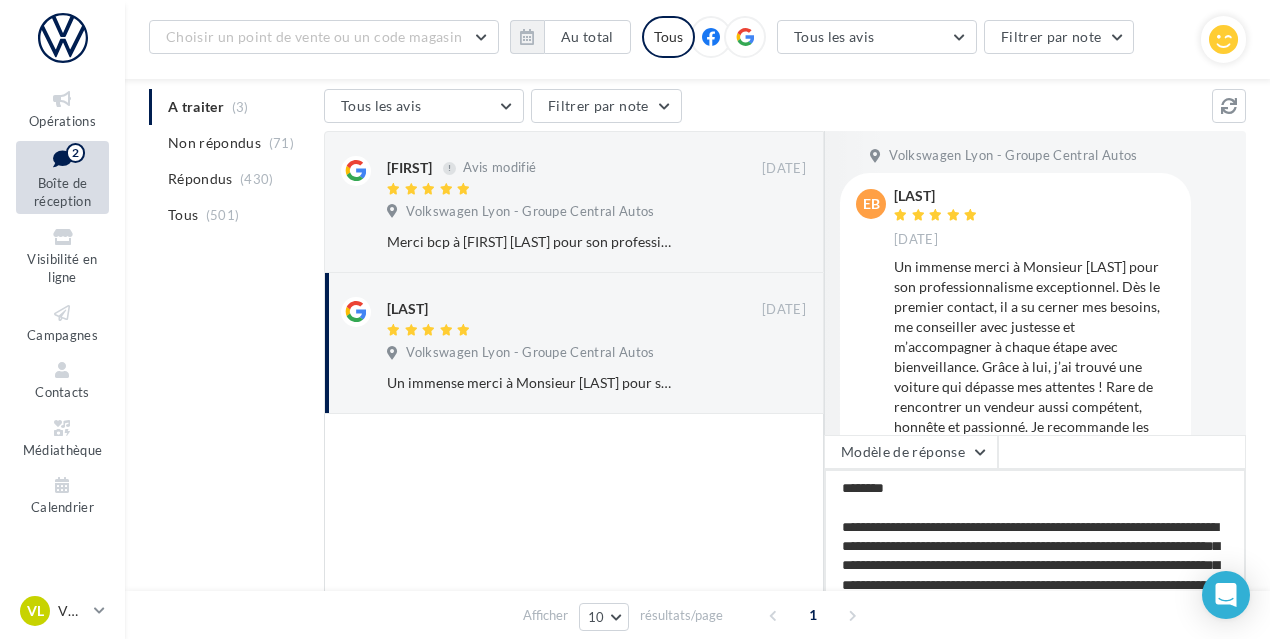 click on "**********" at bounding box center (1035, 531) 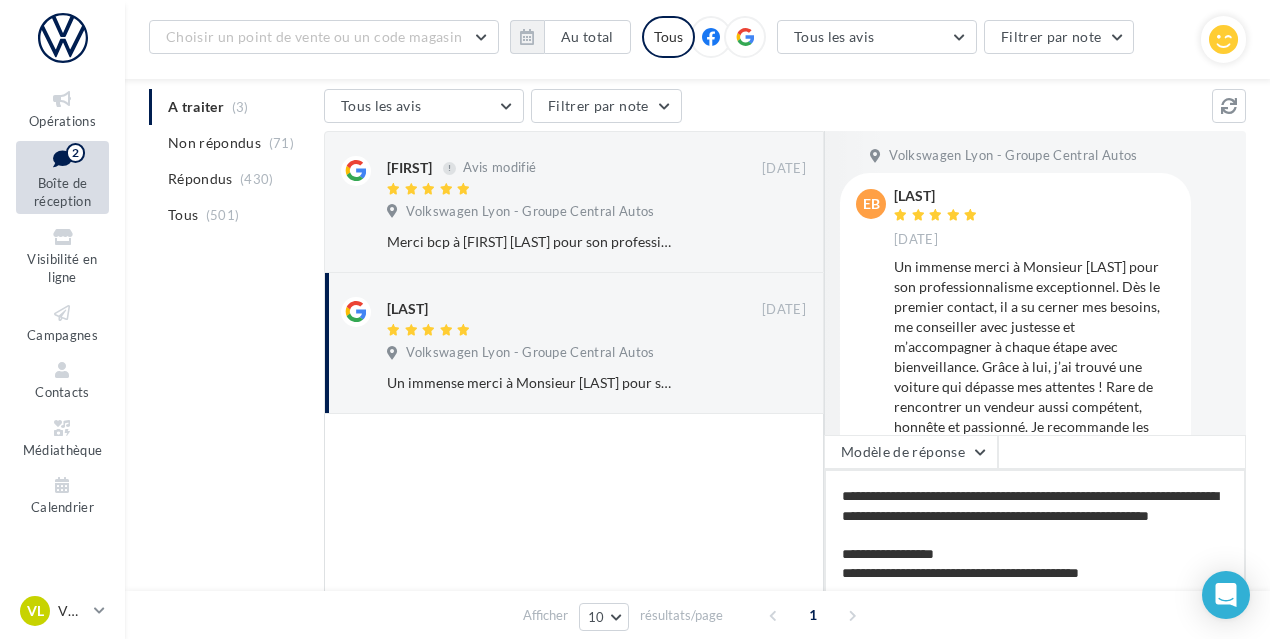 scroll, scrollTop: 204, scrollLeft: 0, axis: vertical 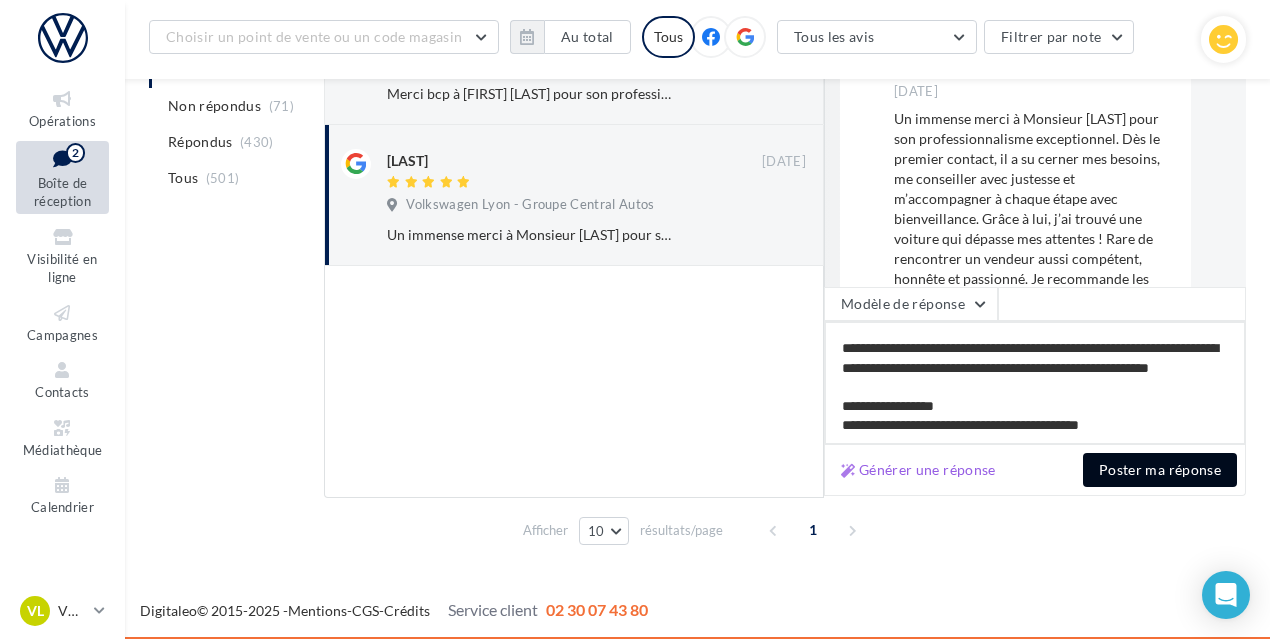 type on "**********" 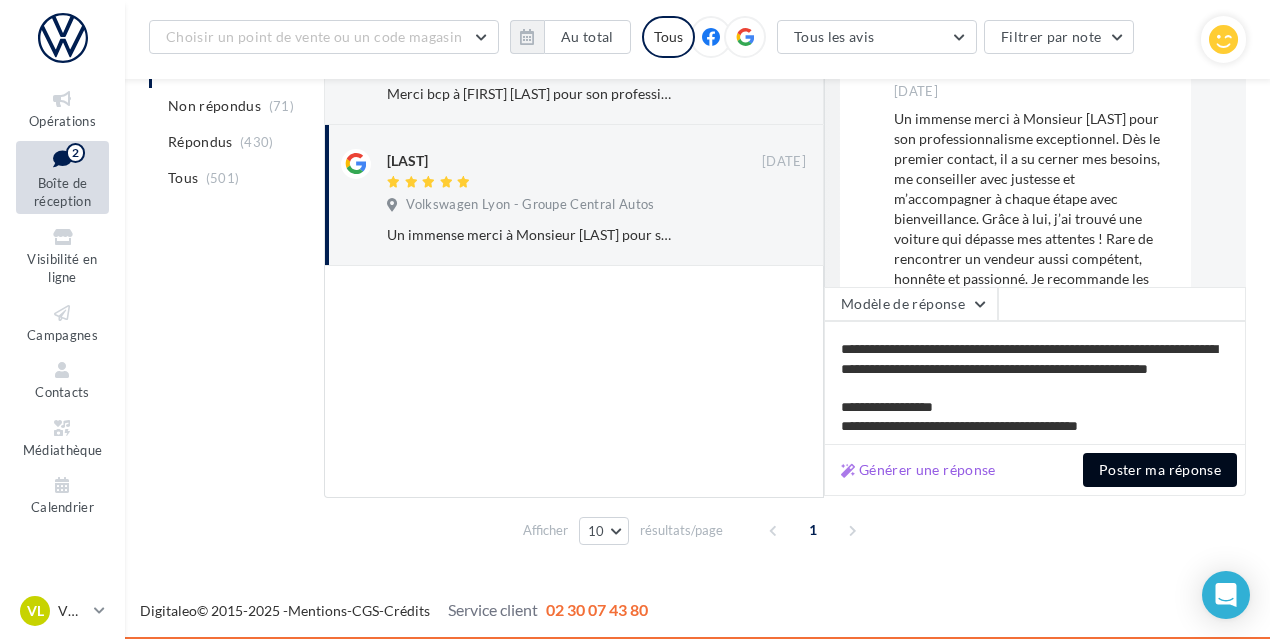 drag, startPoint x: 1130, startPoint y: 480, endPoint x: 907, endPoint y: 403, distance: 235.91948 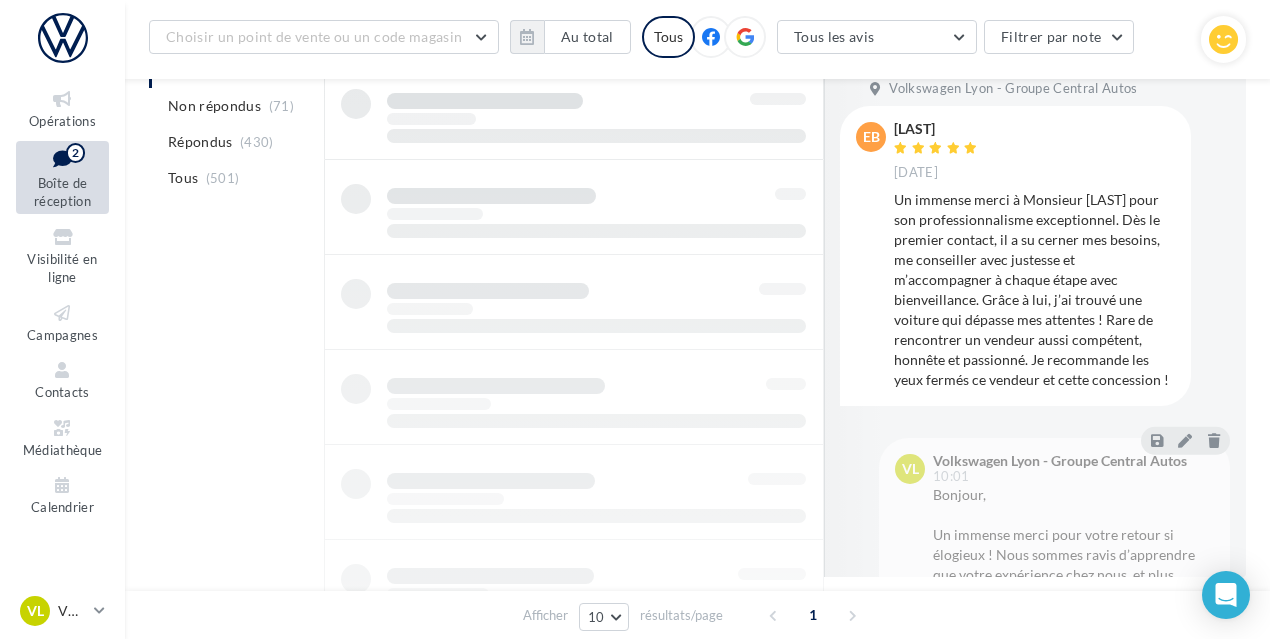 scroll, scrollTop: 248, scrollLeft: 0, axis: vertical 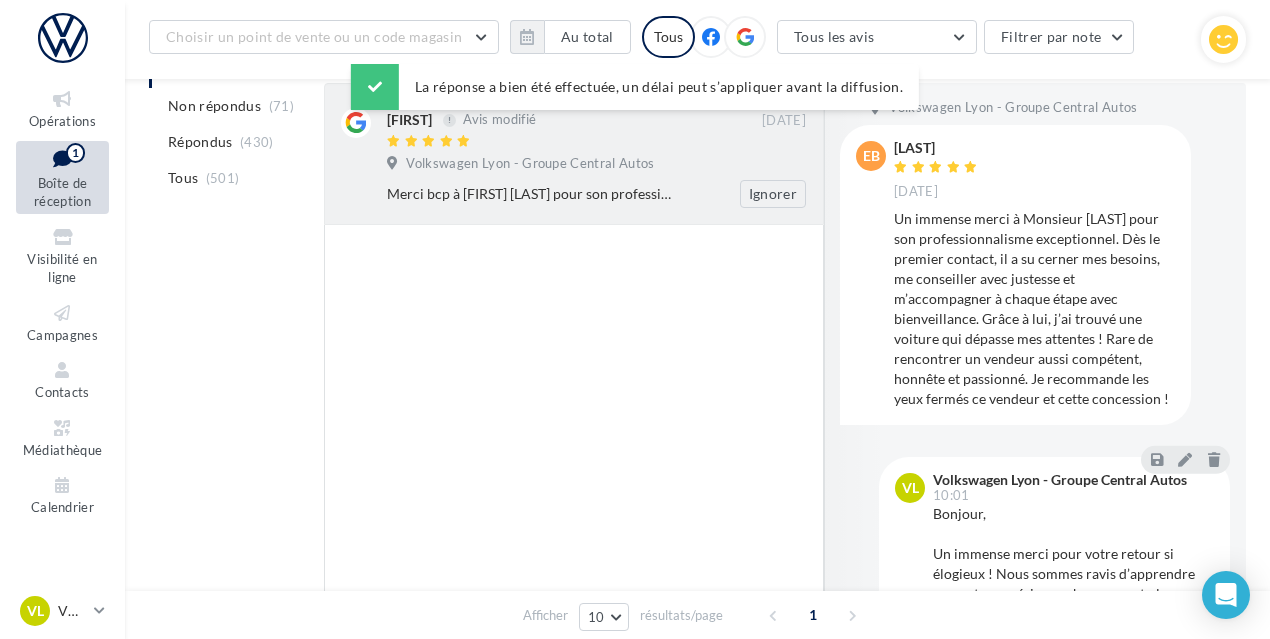 click on "Merci bcp à Maëldan Mauro pour son professionnalisme et son attention. Je suis très satisfaite de mon véhicule
Ignorer" at bounding box center [604, 194] 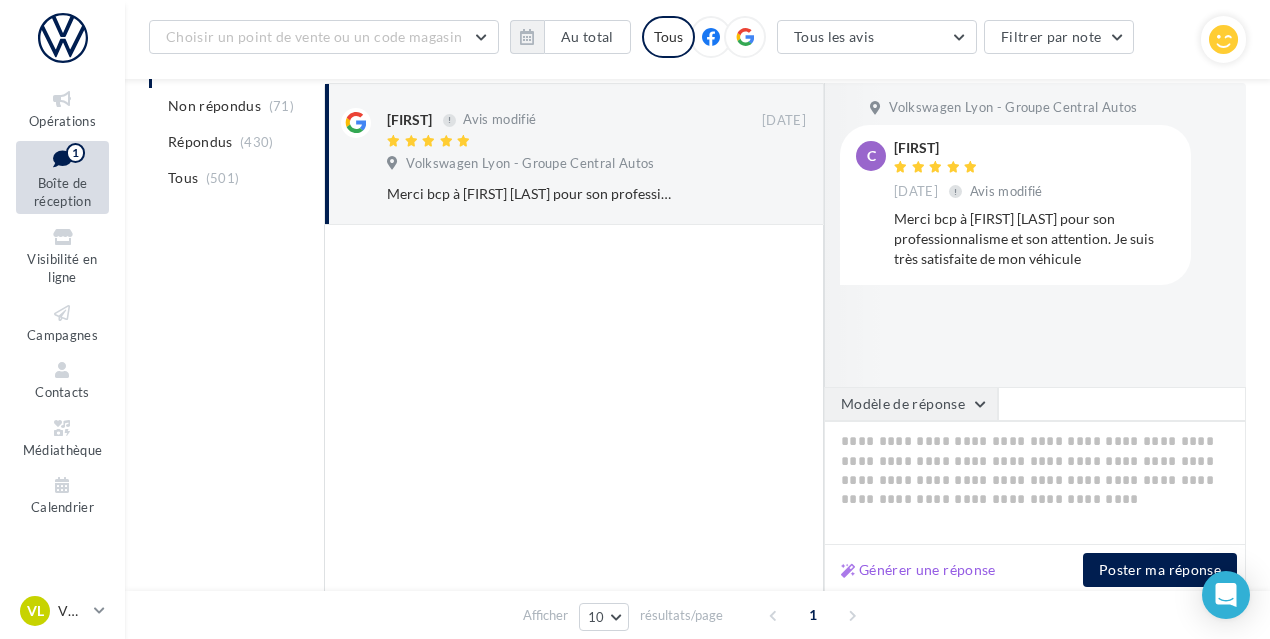 click on "Modèle de réponse" at bounding box center [911, 404] 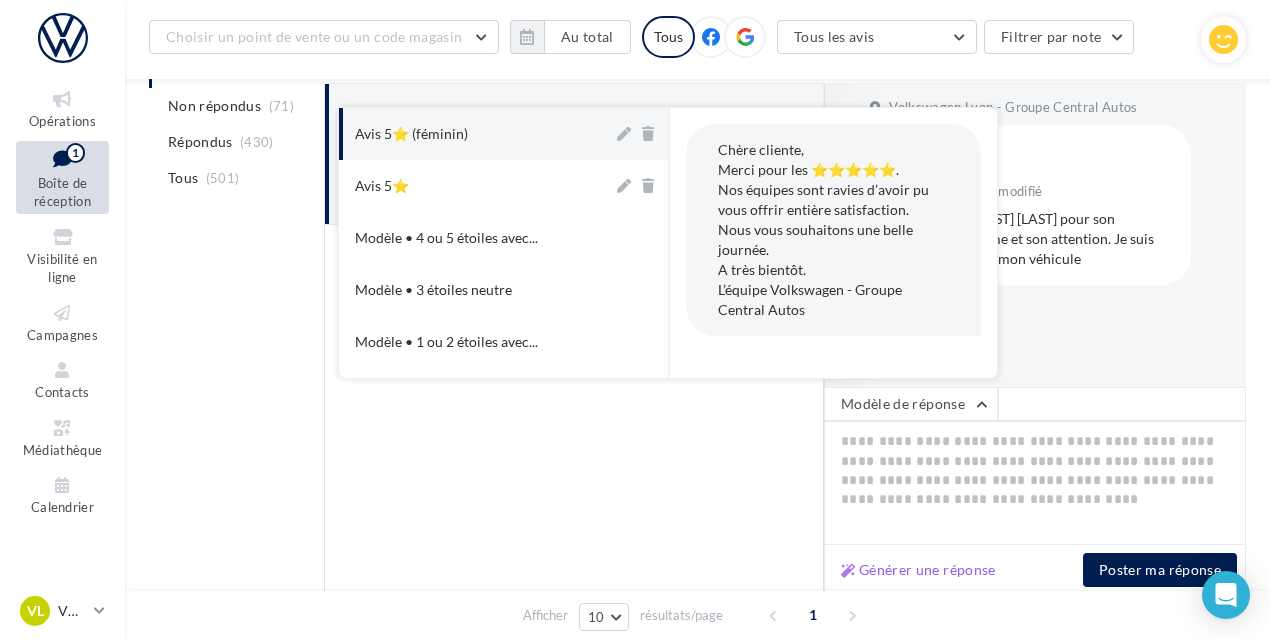 click on "Avis 5⭐ (féminin)" at bounding box center [411, 134] 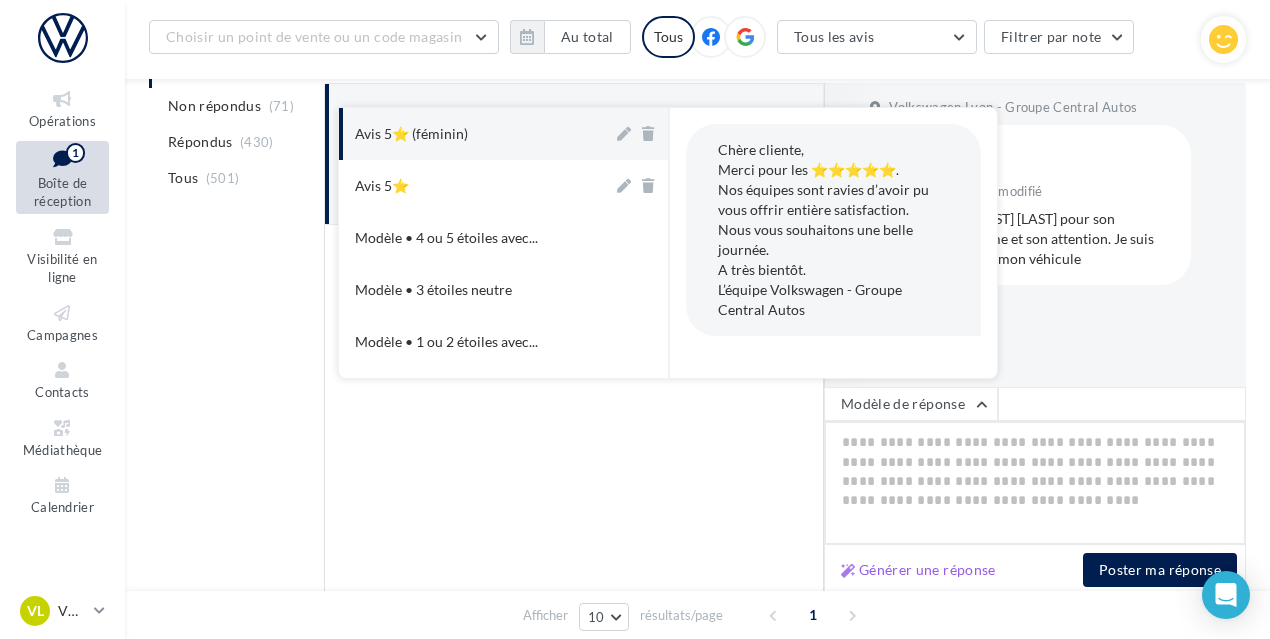 type on "**********" 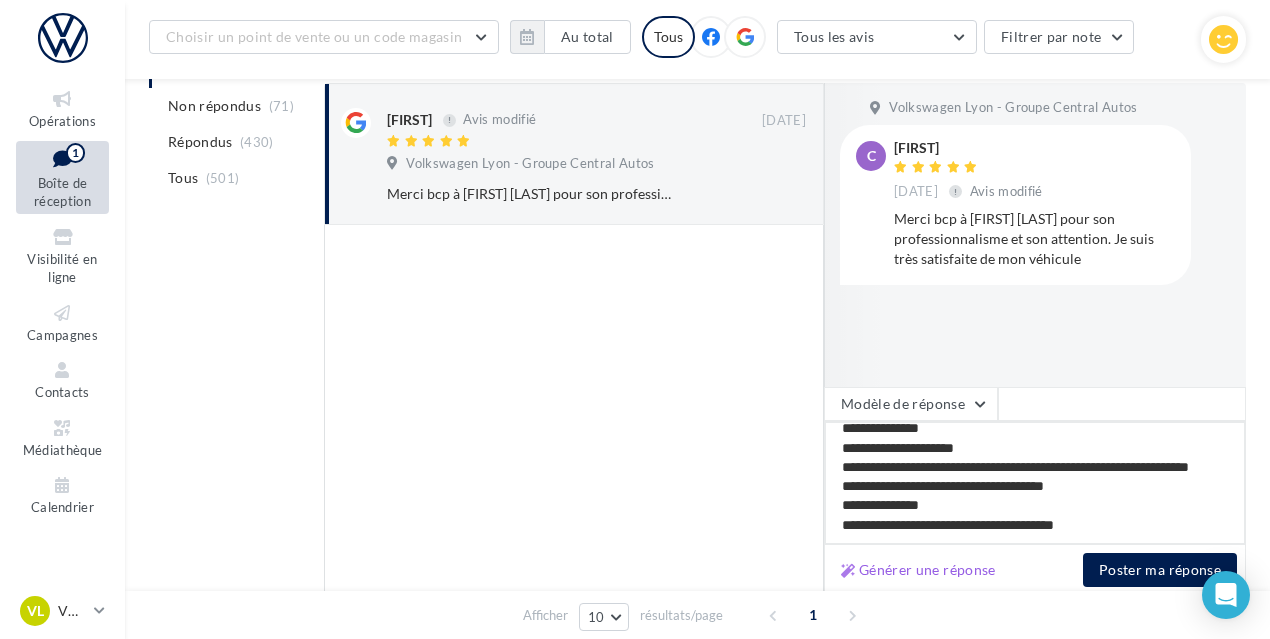 scroll, scrollTop: 30, scrollLeft: 0, axis: vertical 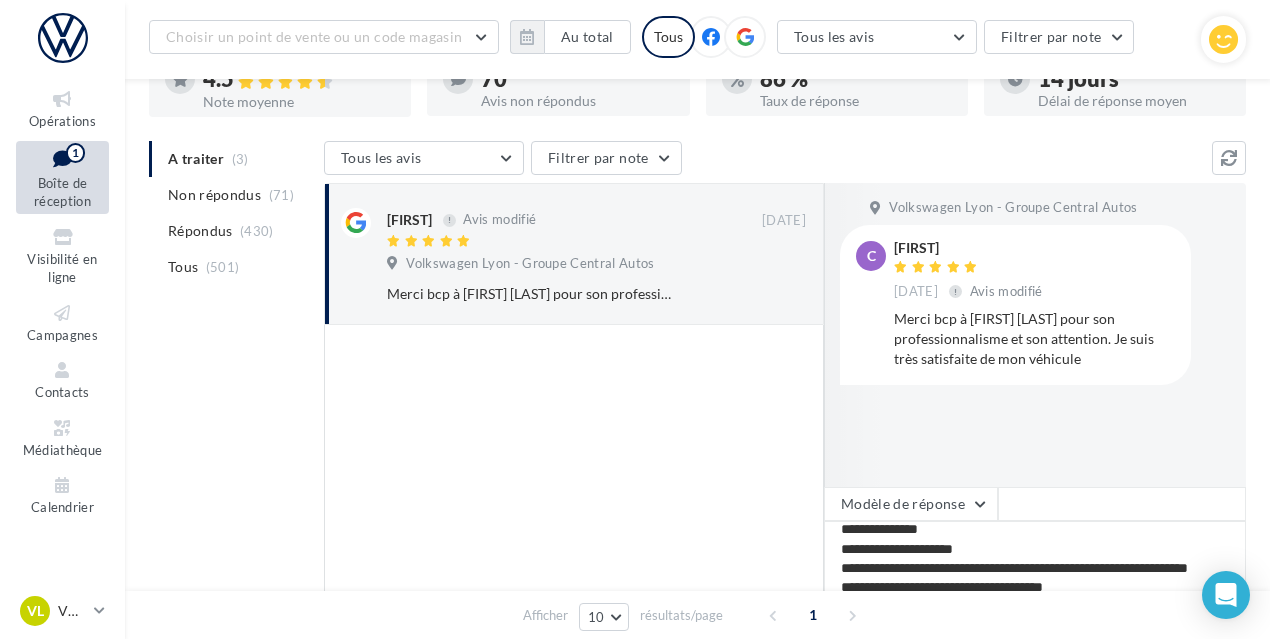 click on "Volkswagen Lyon - Groupe Central Autos" at bounding box center (1013, 208) 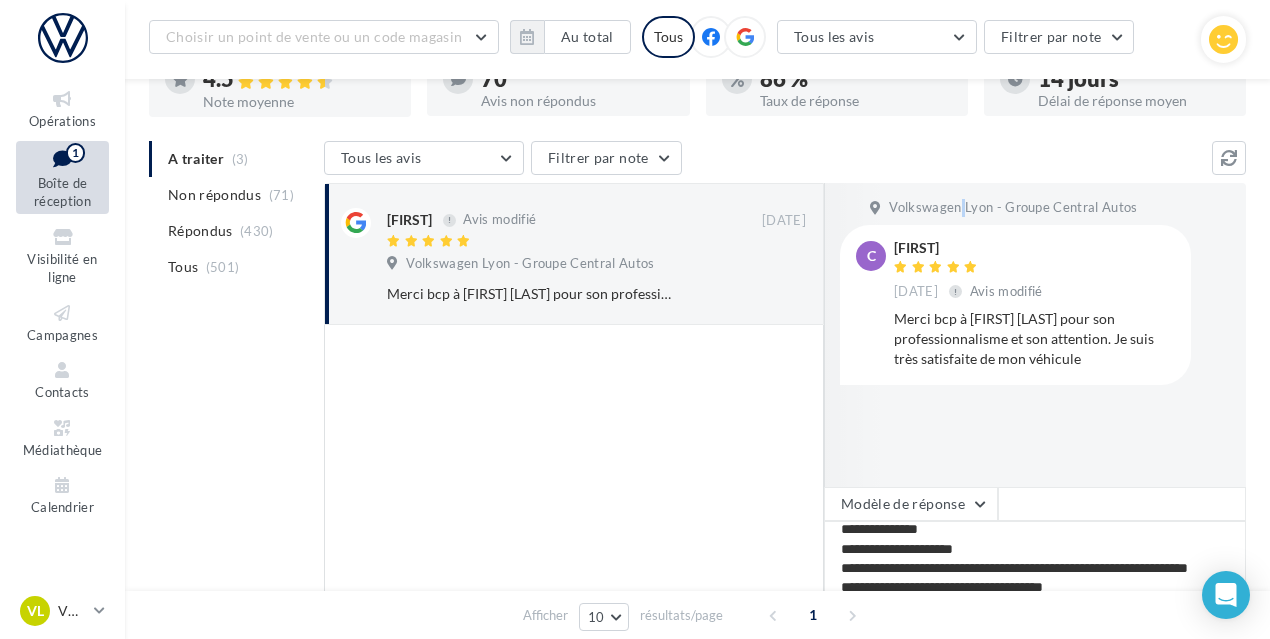 click on "Volkswagen Lyon - Groupe Central Autos" at bounding box center [1013, 208] 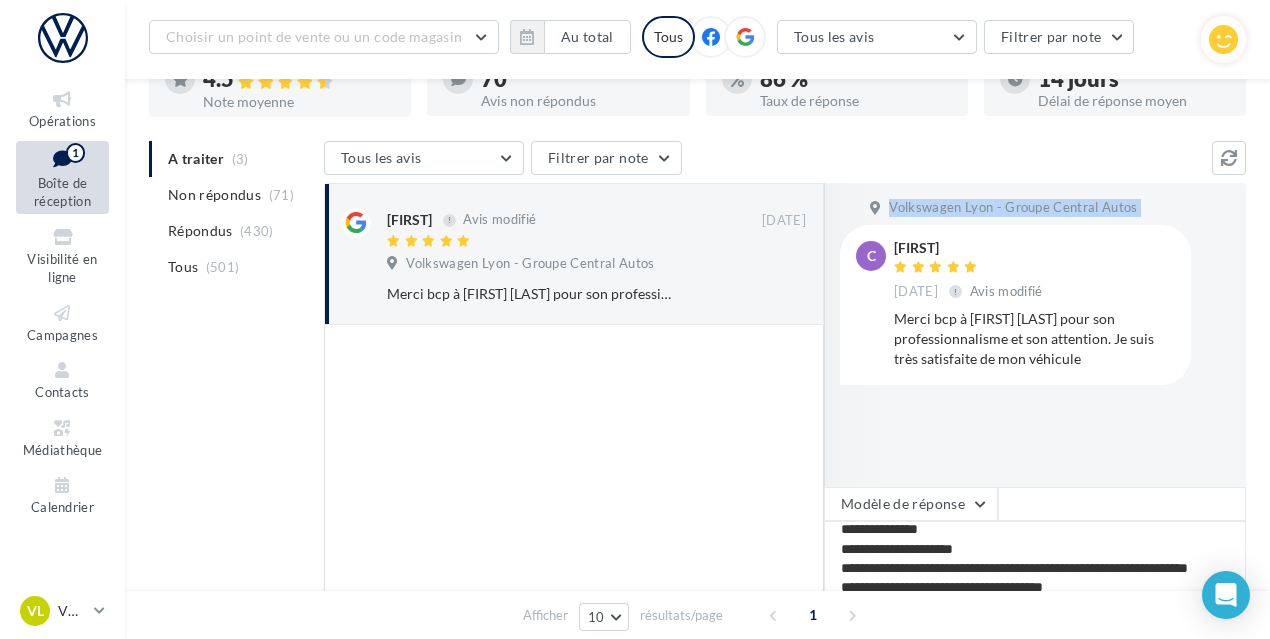 click on "Volkswagen Lyon - Groupe Central Autos" at bounding box center (1013, 208) 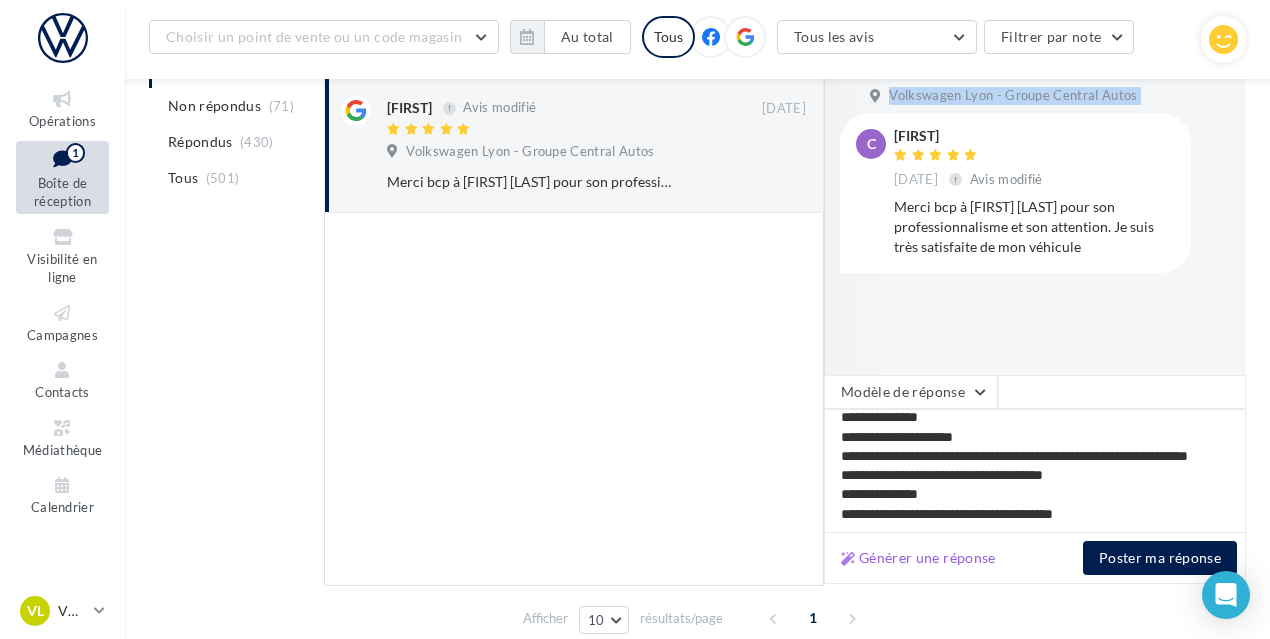 scroll, scrollTop: 348, scrollLeft: 0, axis: vertical 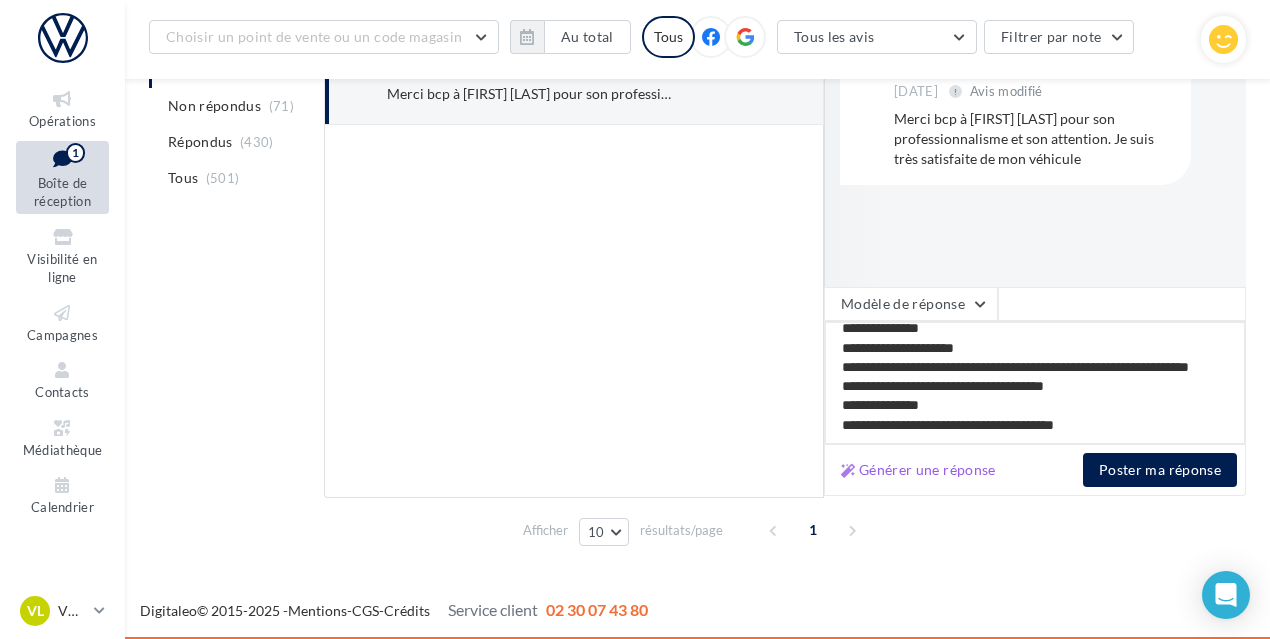 click on "**********" at bounding box center (1035, 383) 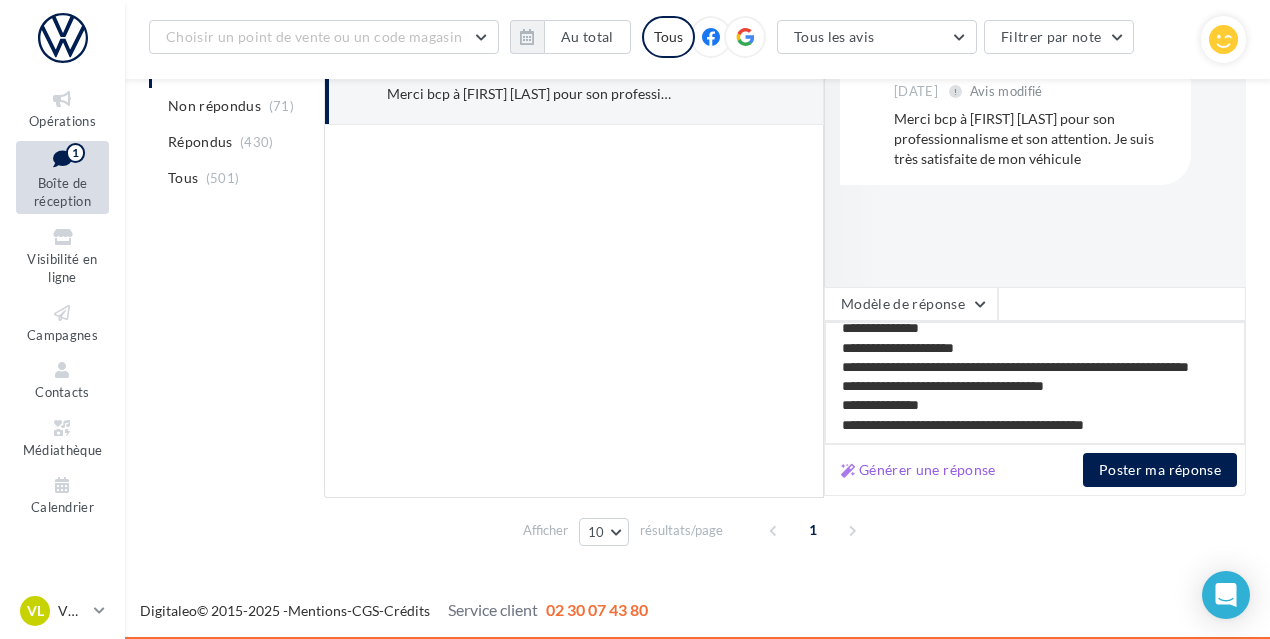 type on "**********" 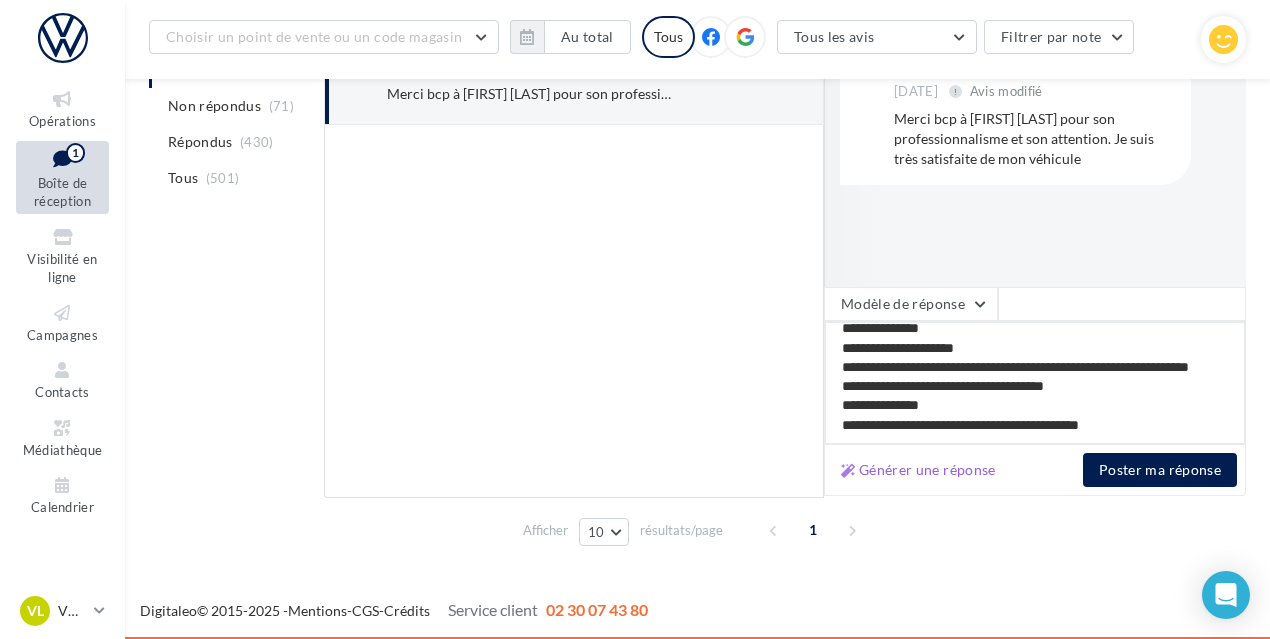 type on "**********" 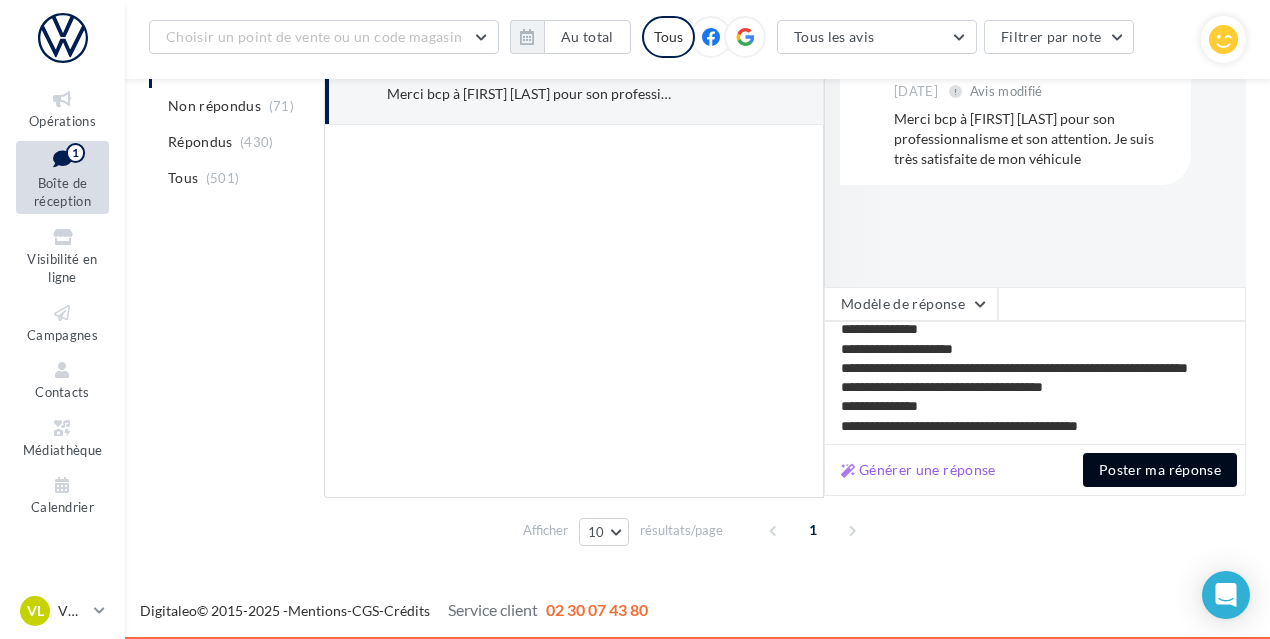 click on "Poster ma réponse" at bounding box center [1160, 470] 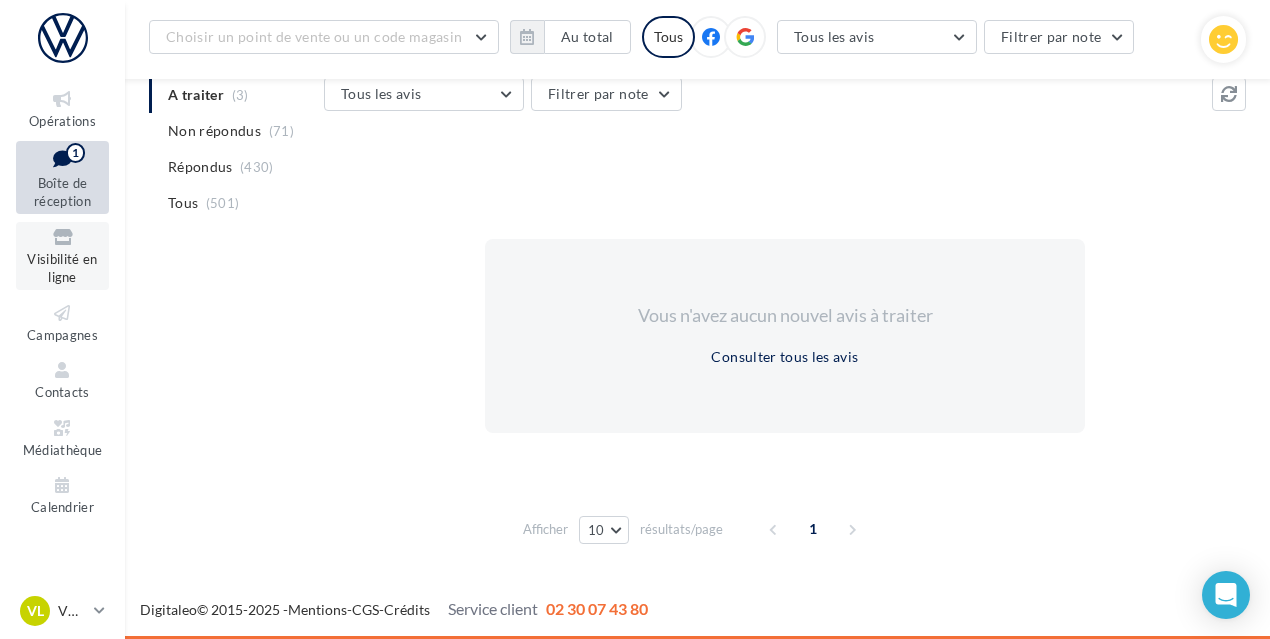 scroll, scrollTop: 210, scrollLeft: 0, axis: vertical 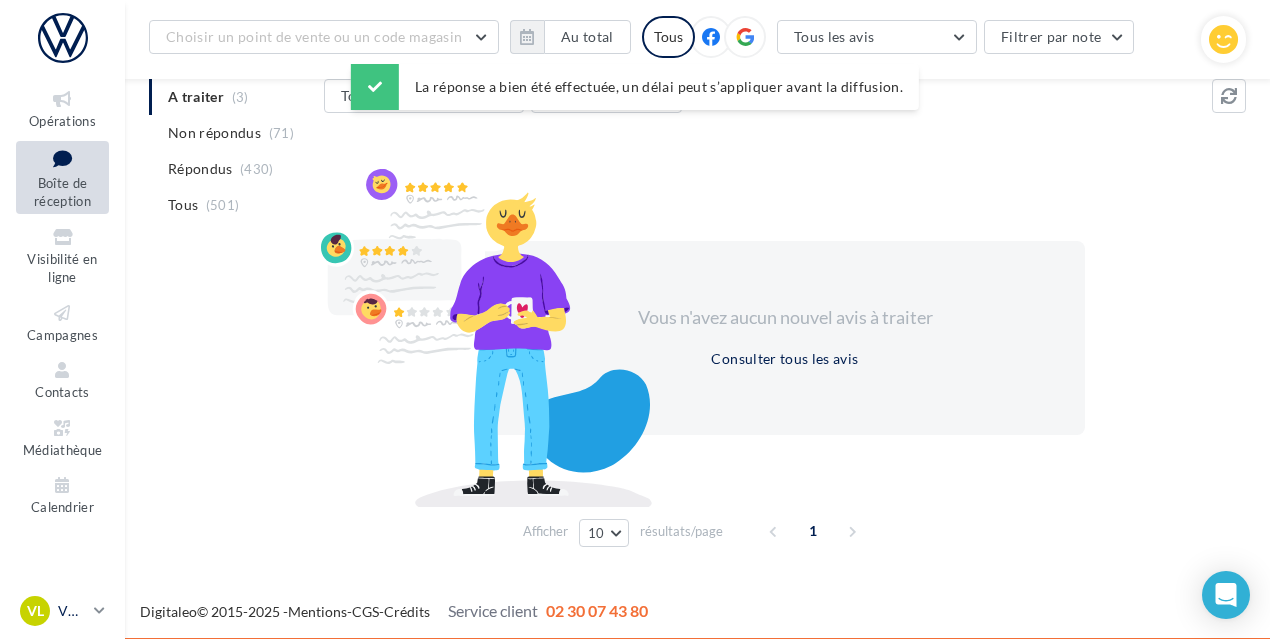 click at bounding box center (99, 610) 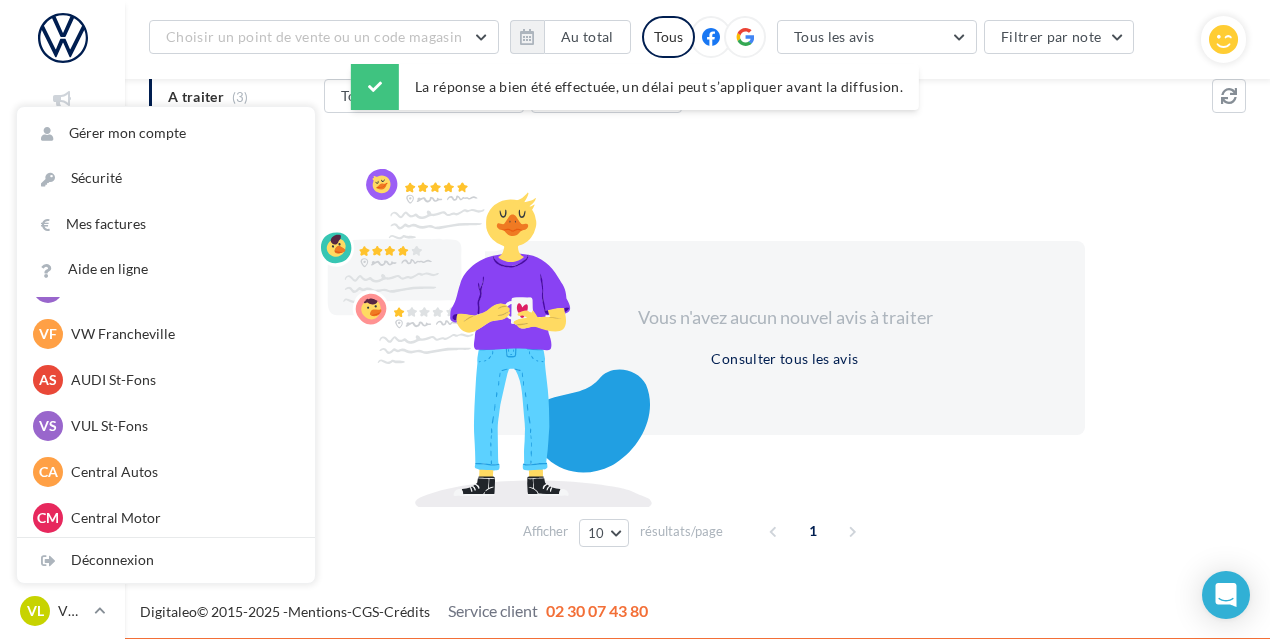 scroll, scrollTop: 276, scrollLeft: 0, axis: vertical 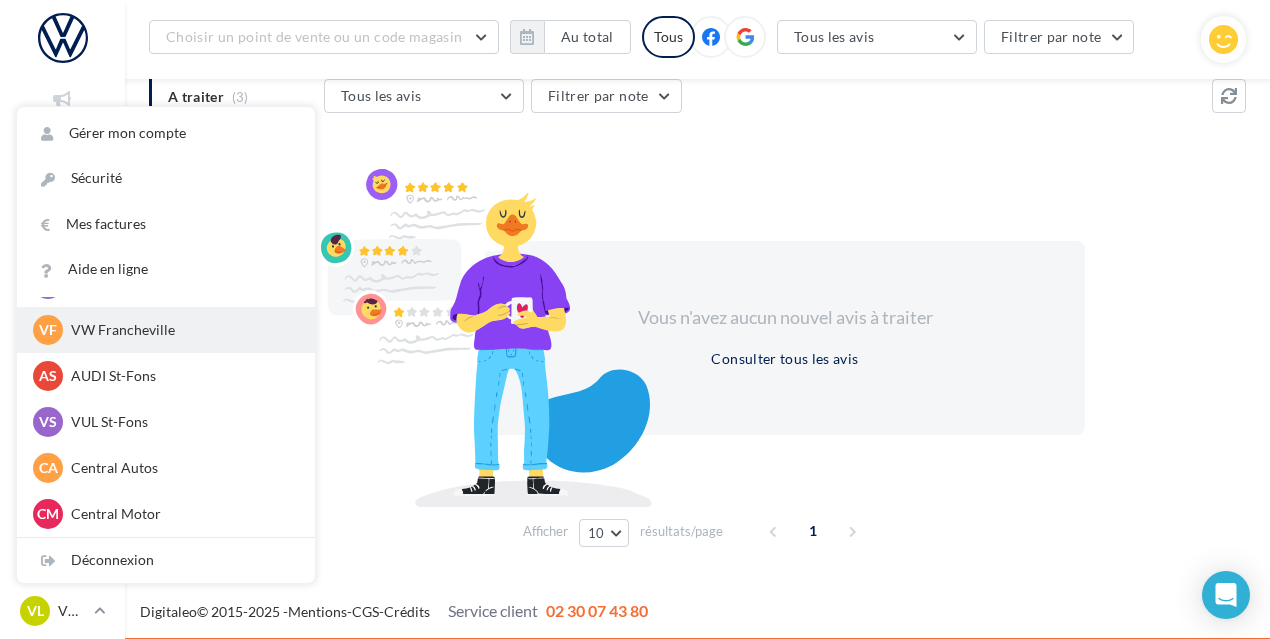 click on "VF     VW Francheville   vw-fra-gru" at bounding box center [166, 330] 